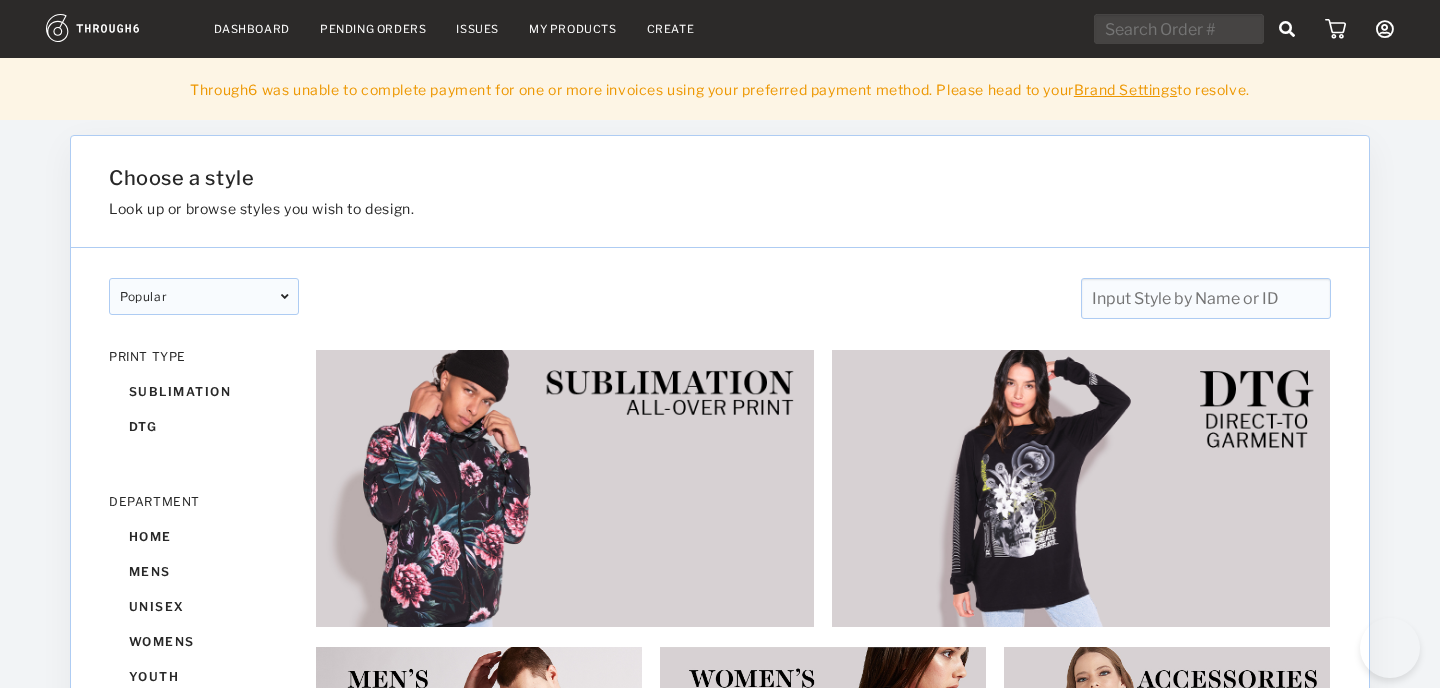 scroll, scrollTop: 0, scrollLeft: 0, axis: both 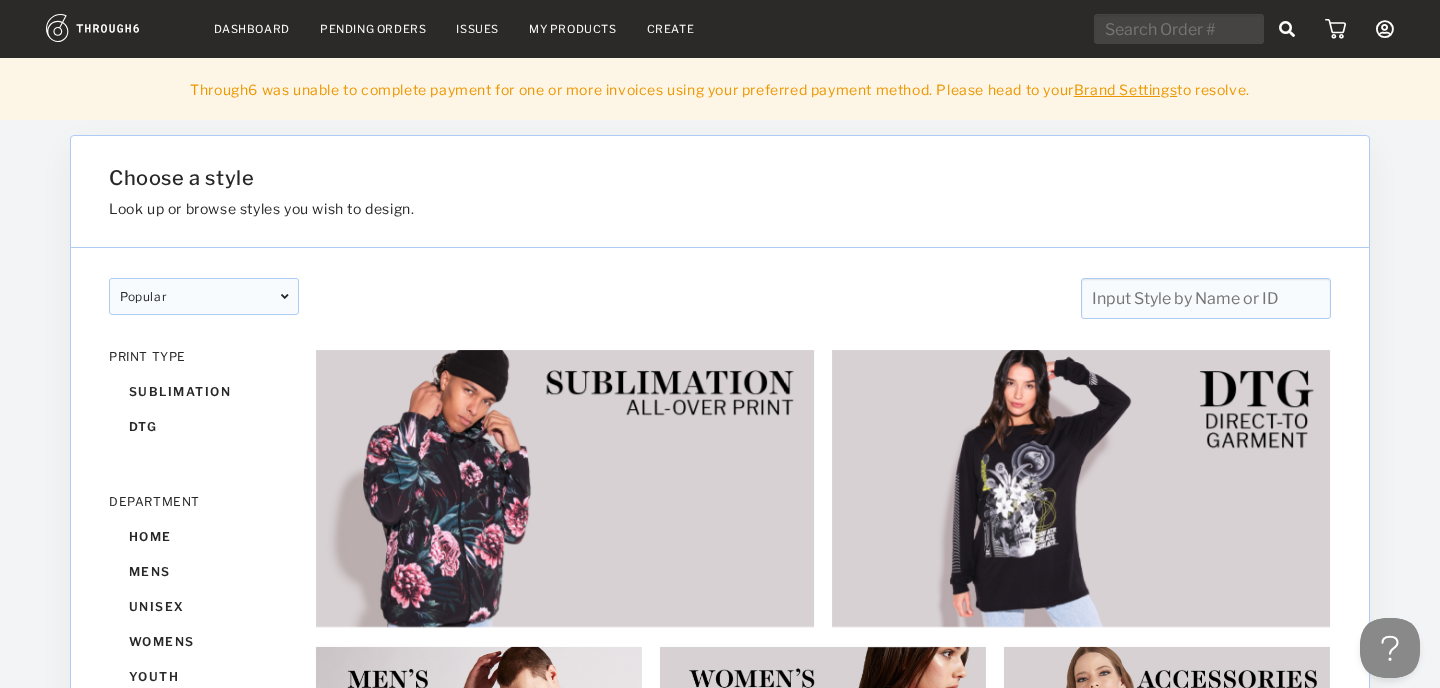click on "Brand Settings" at bounding box center [1125, 89] 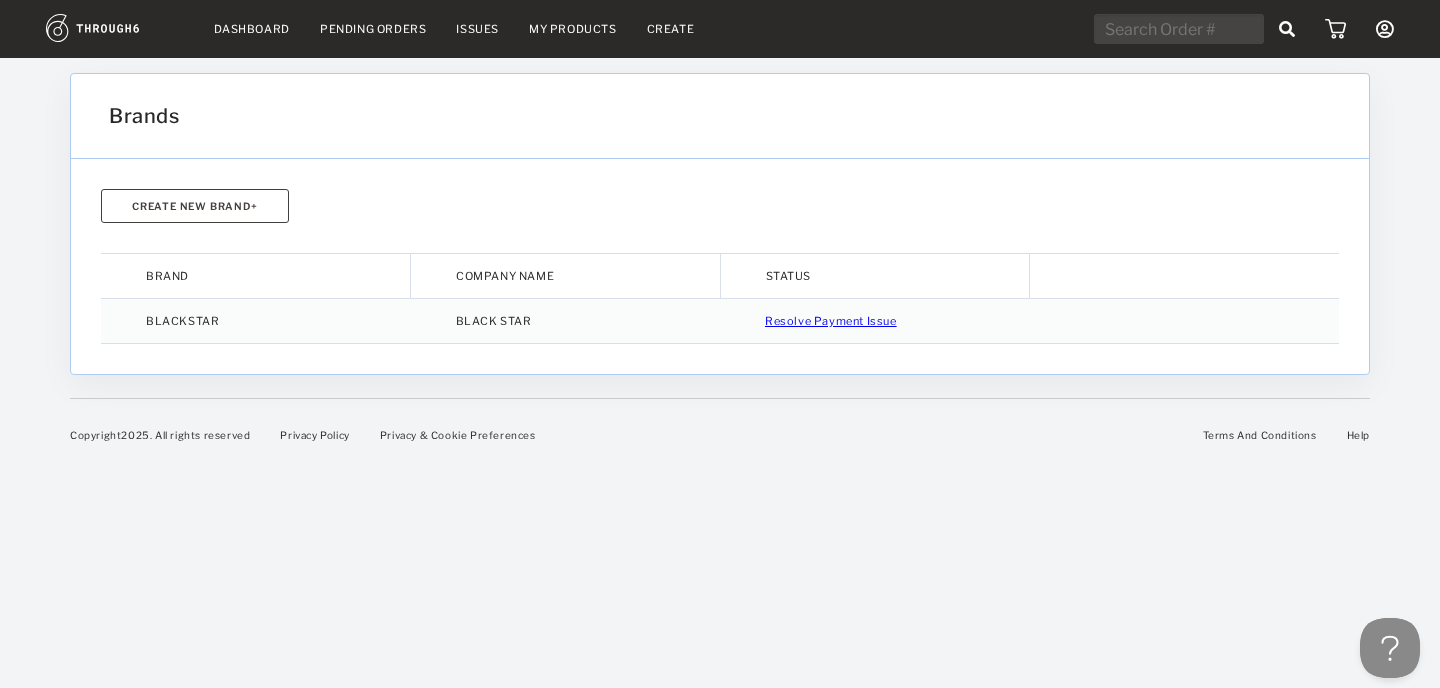 scroll, scrollTop: 0, scrollLeft: 0, axis: both 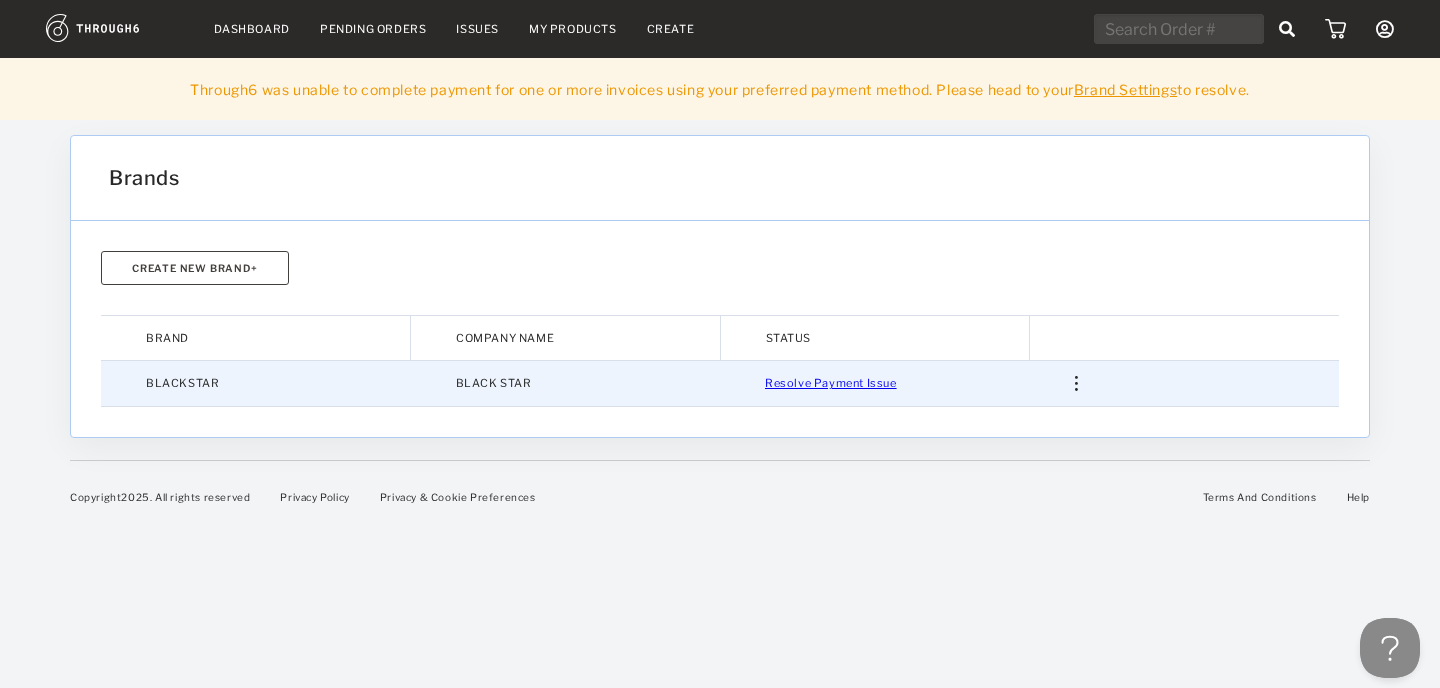 click on "Resolve Payment Issue" at bounding box center (831, 383) 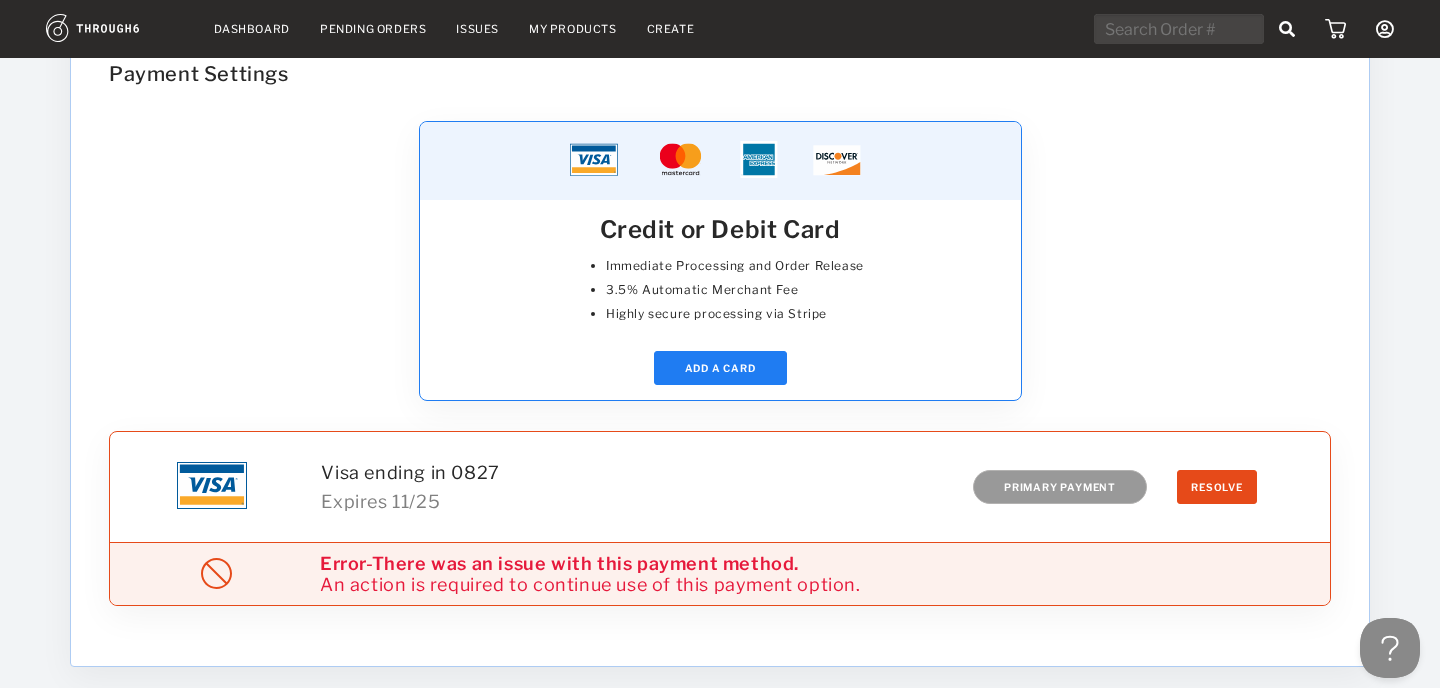scroll, scrollTop: 201, scrollLeft: 0, axis: vertical 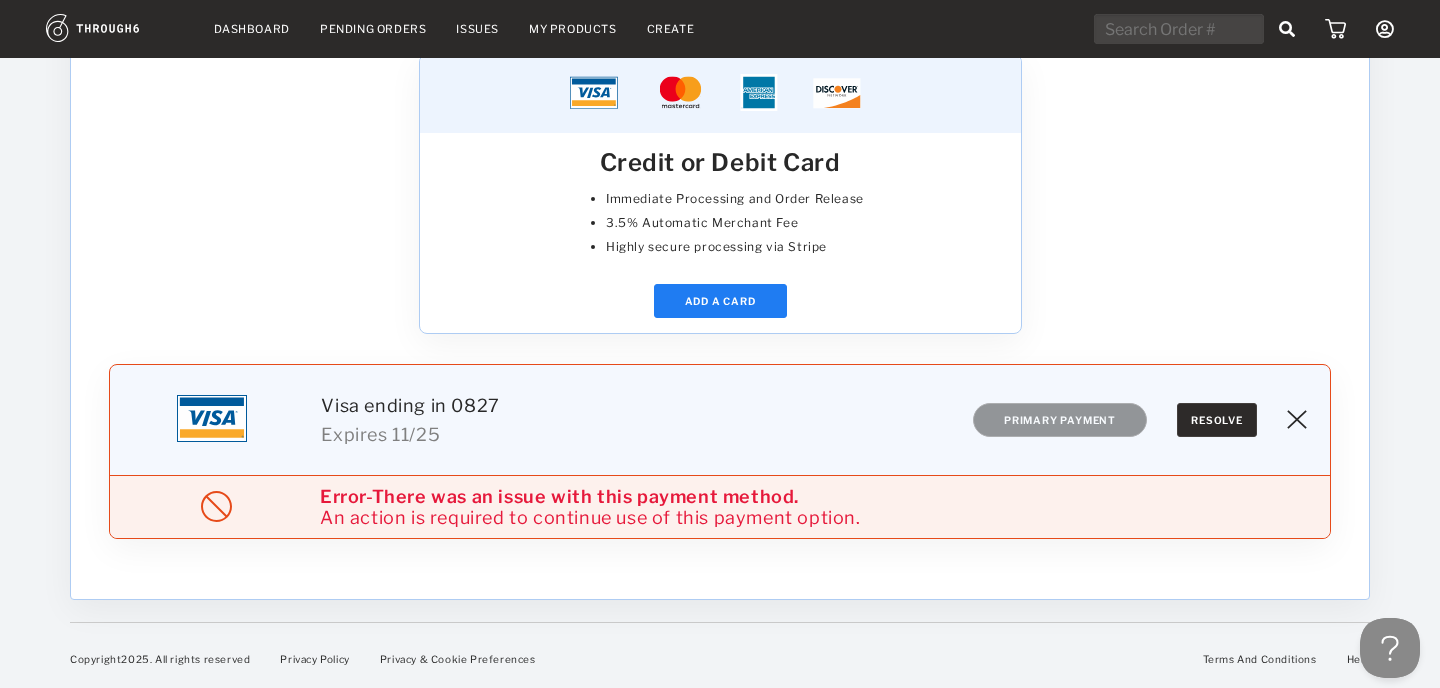 click on "Resolve" at bounding box center [1217, 420] 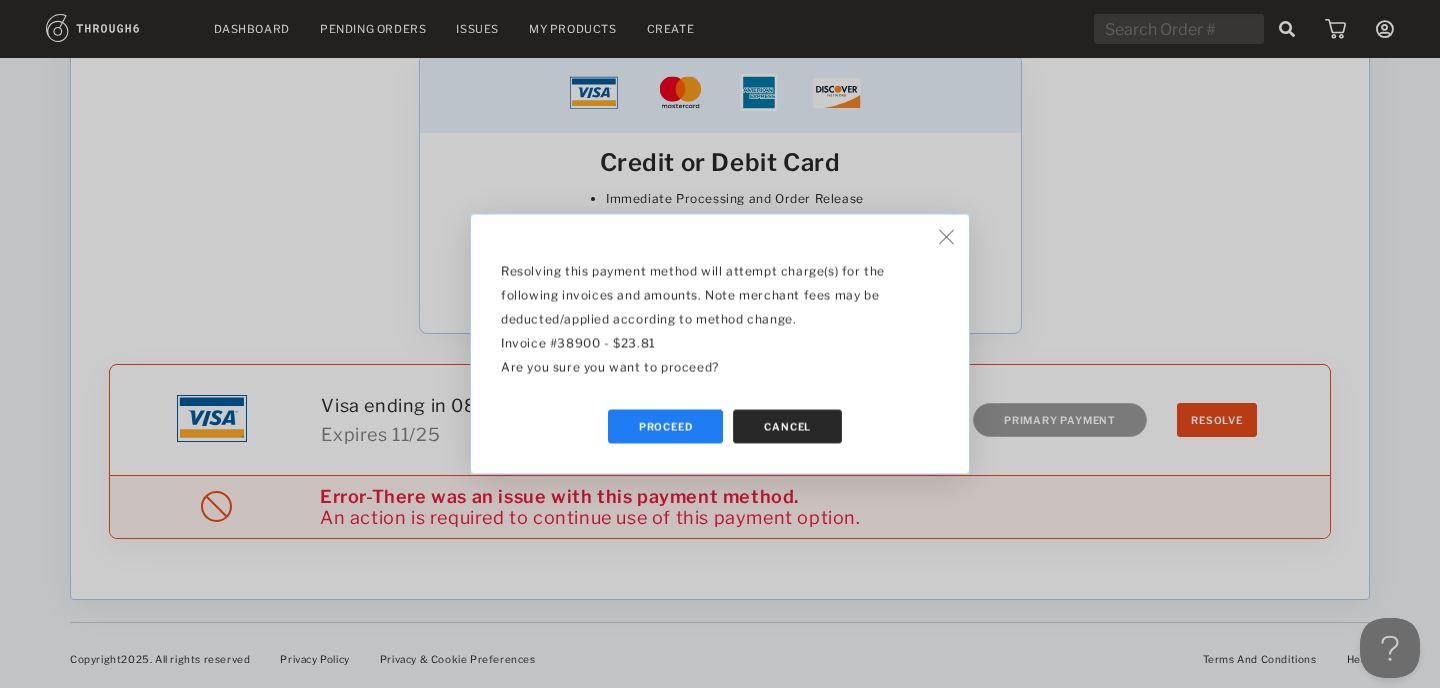 click on "Cancel" at bounding box center (787, 427) 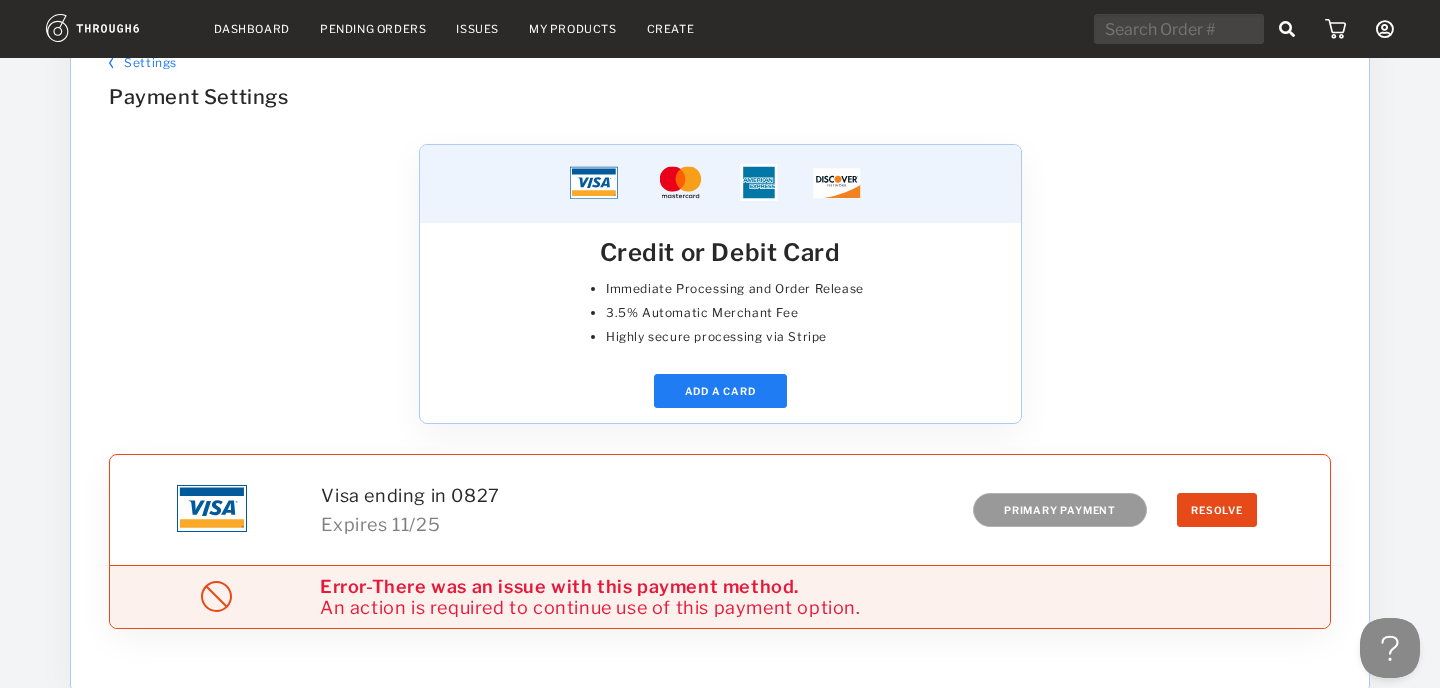 scroll, scrollTop: 33, scrollLeft: 0, axis: vertical 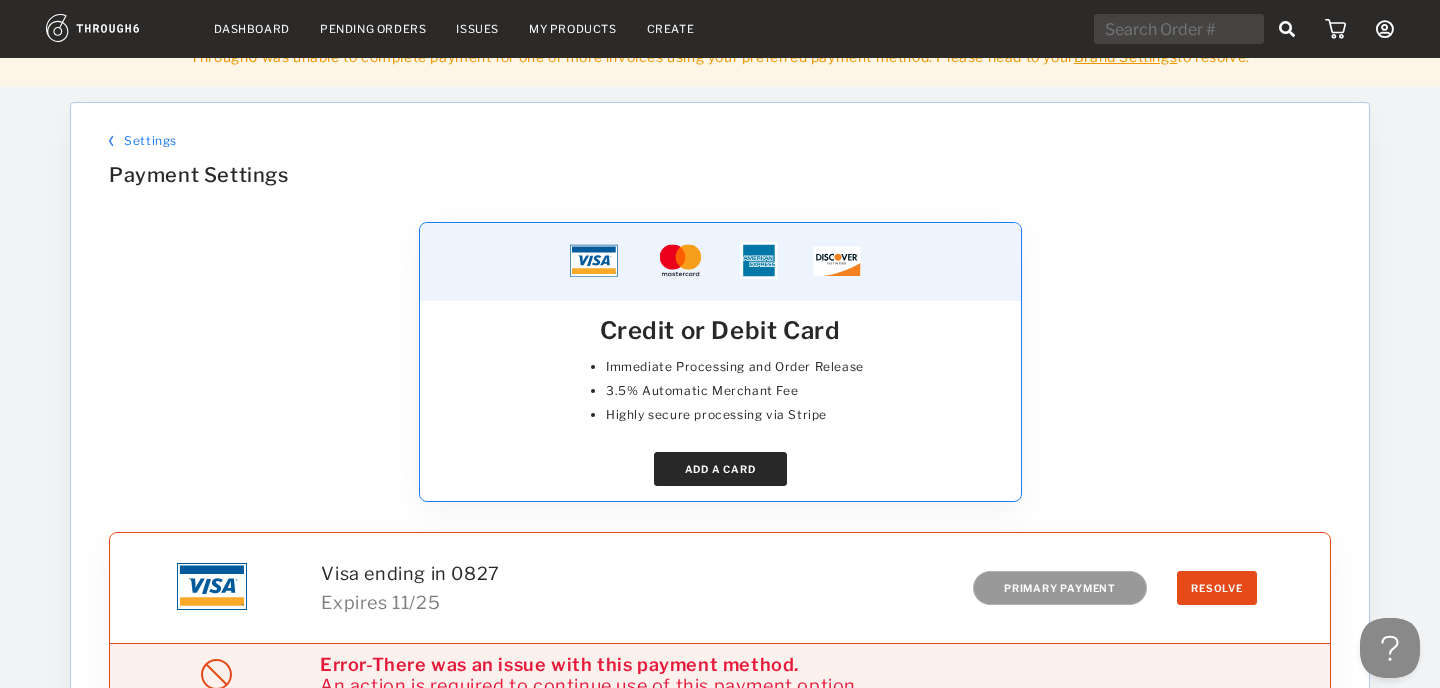 click on "ADD A CARD" at bounding box center (720, 469) 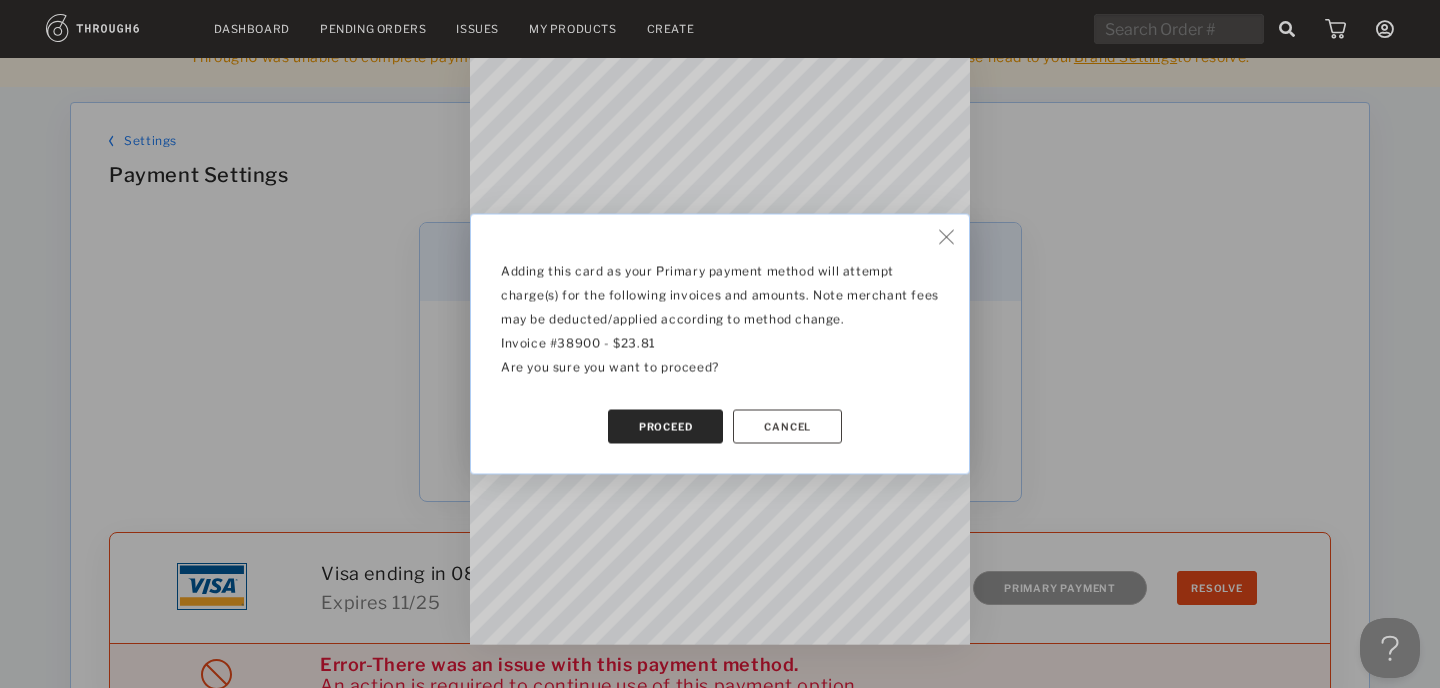 click on "Proceed" at bounding box center (666, 427) 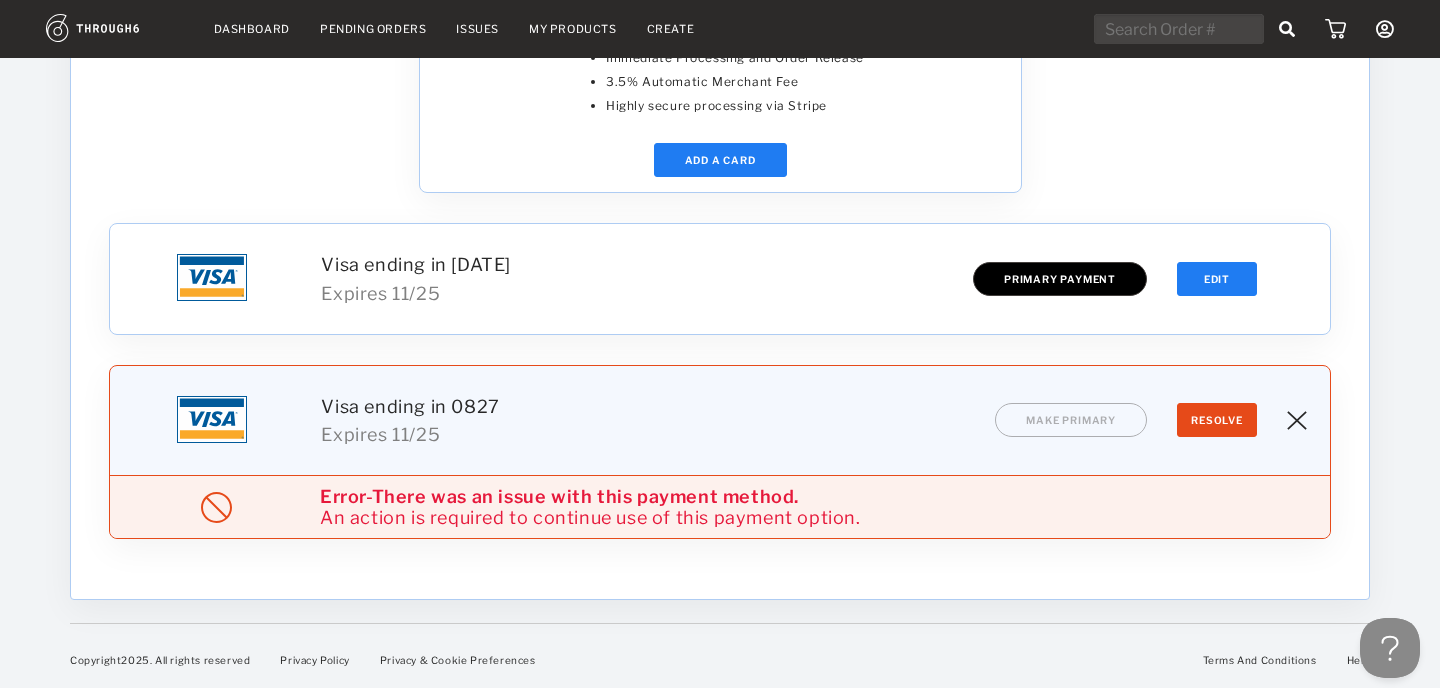 scroll, scrollTop: 319, scrollLeft: 0, axis: vertical 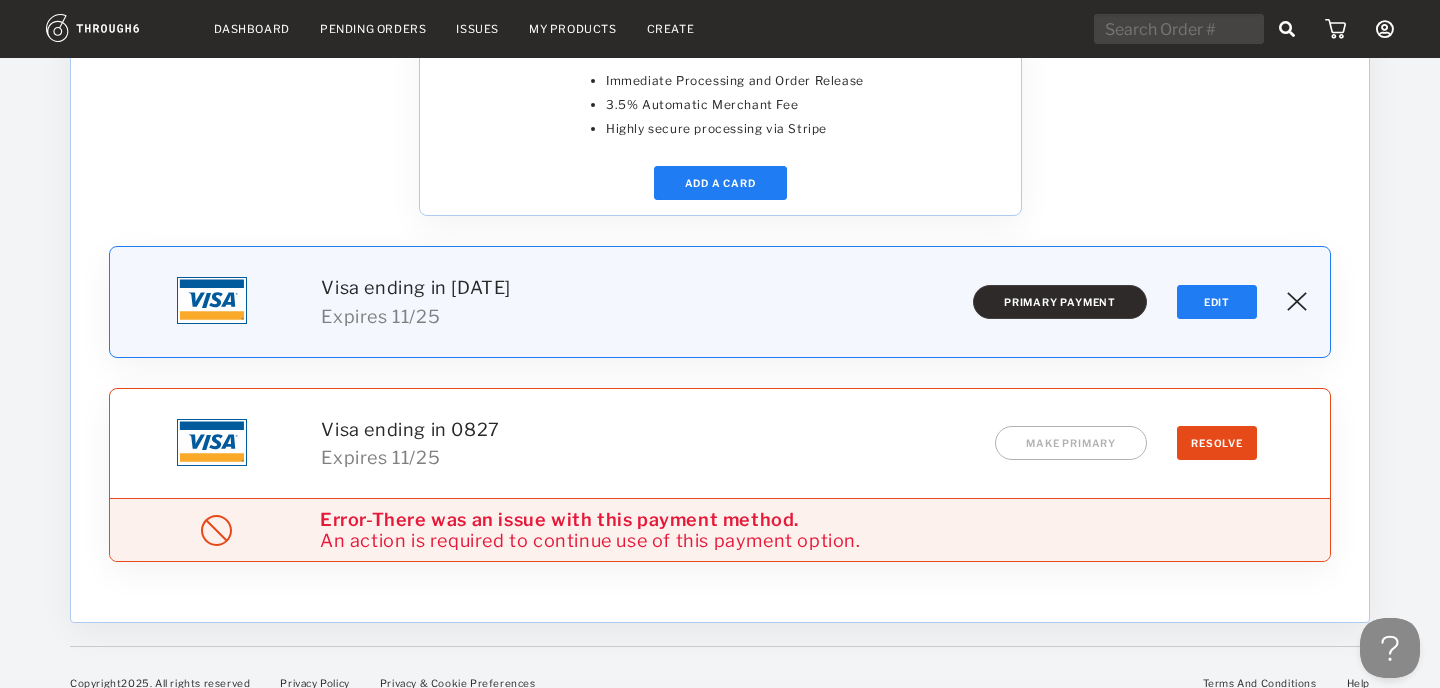 click on "Primary Payment" at bounding box center [1060, 302] 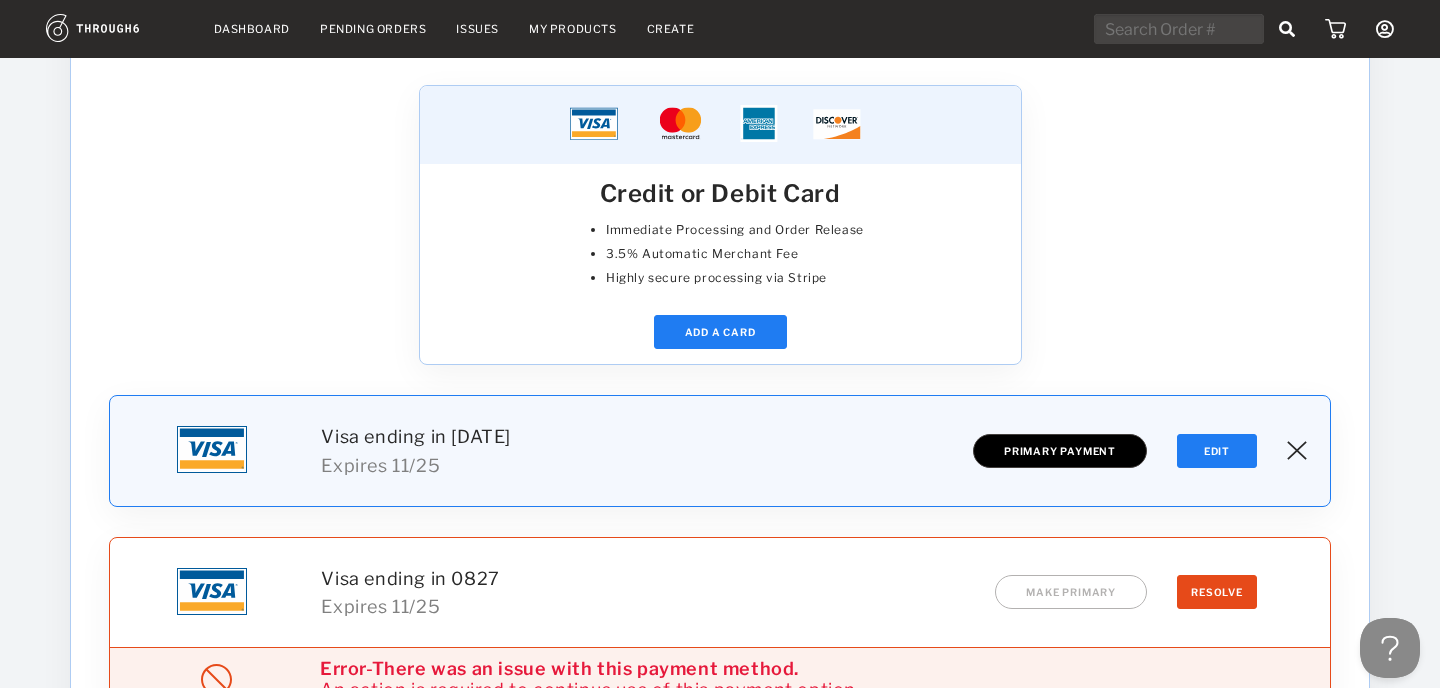 scroll, scrollTop: 318, scrollLeft: 0, axis: vertical 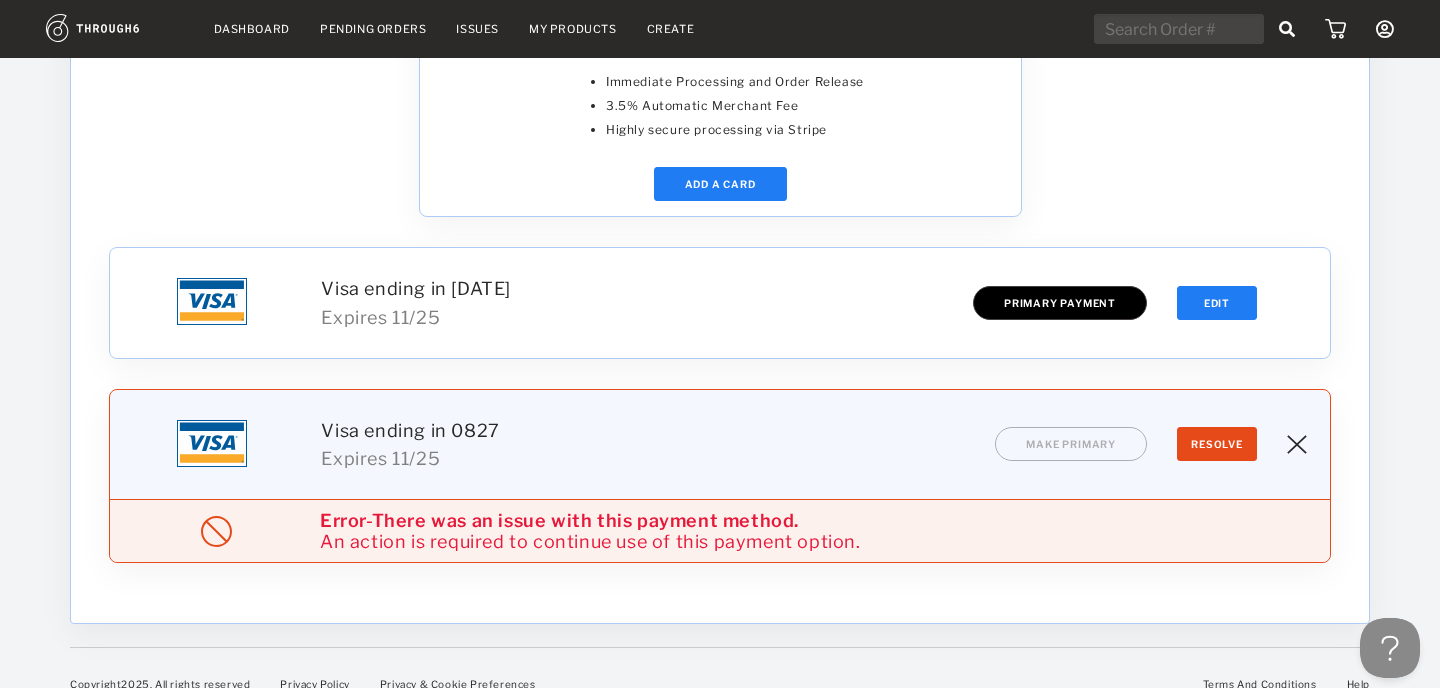 click at bounding box center [1297, 444] 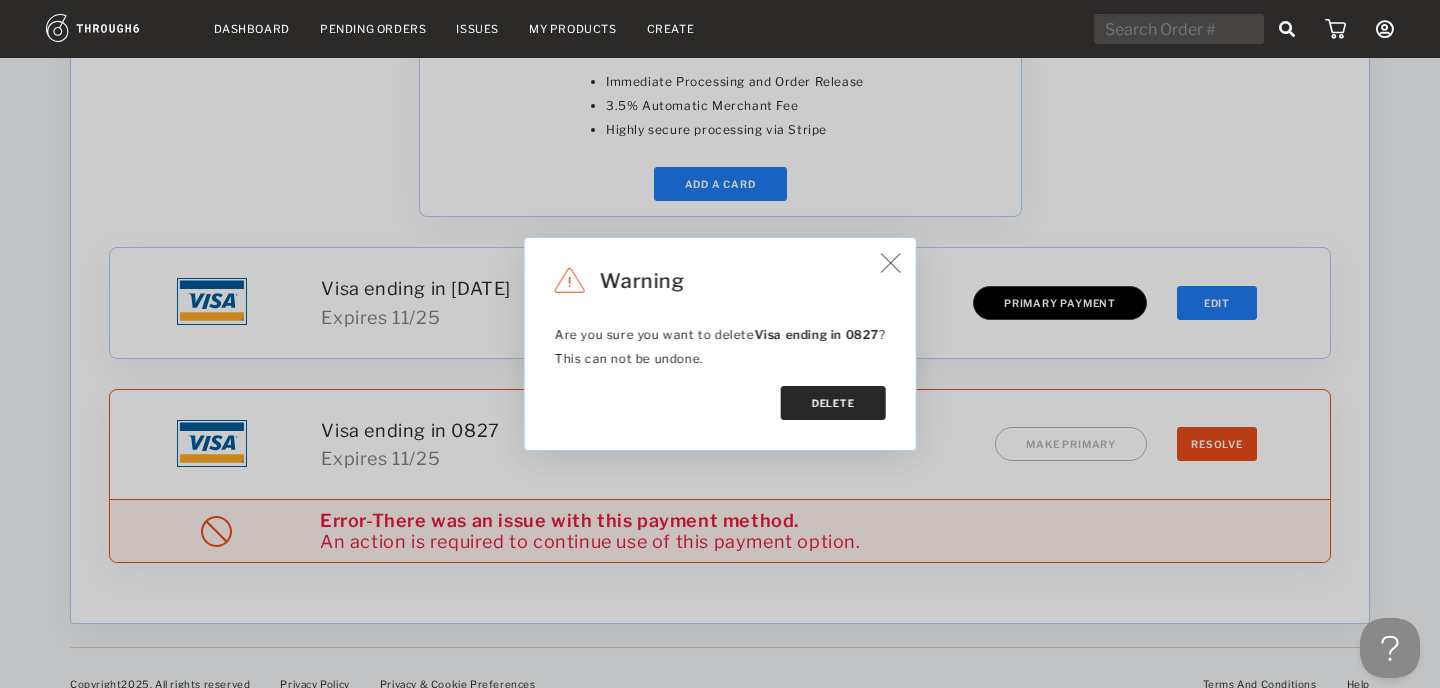 click on "Delete" at bounding box center [833, 403] 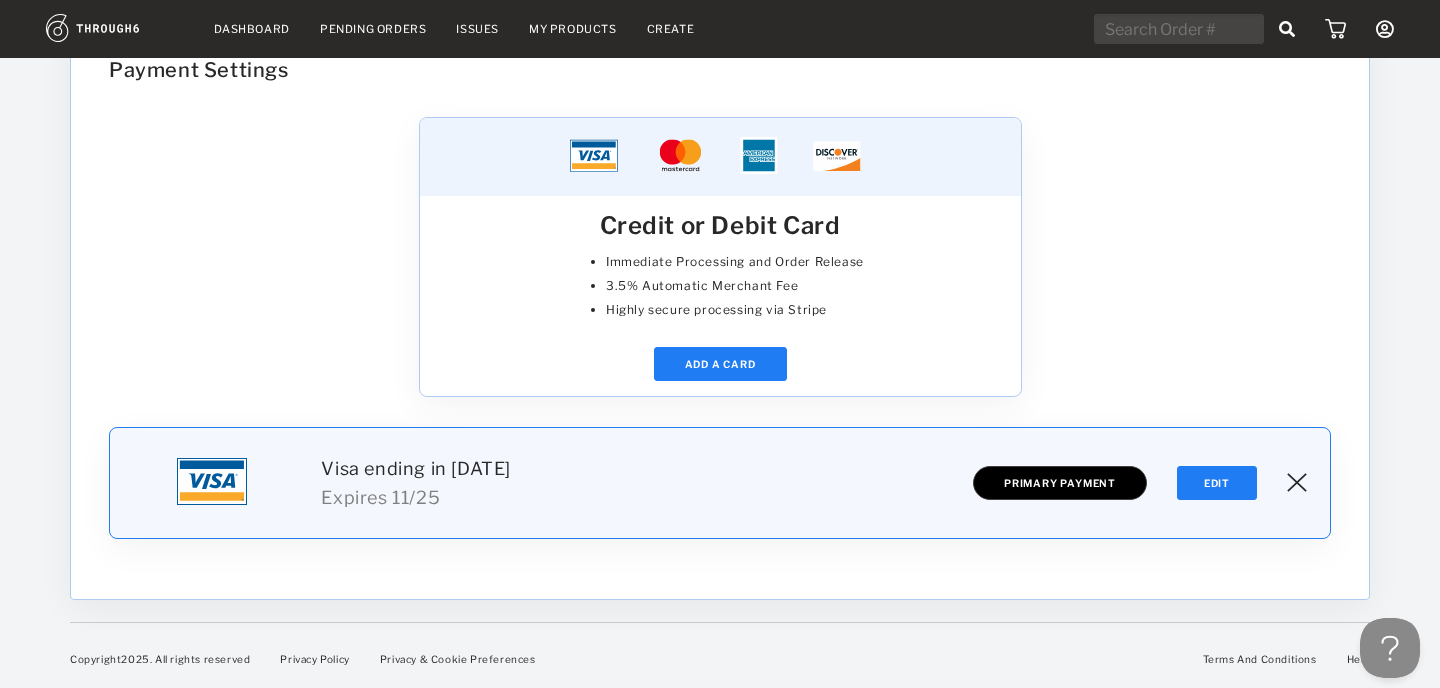 scroll, scrollTop: 136, scrollLeft: 0, axis: vertical 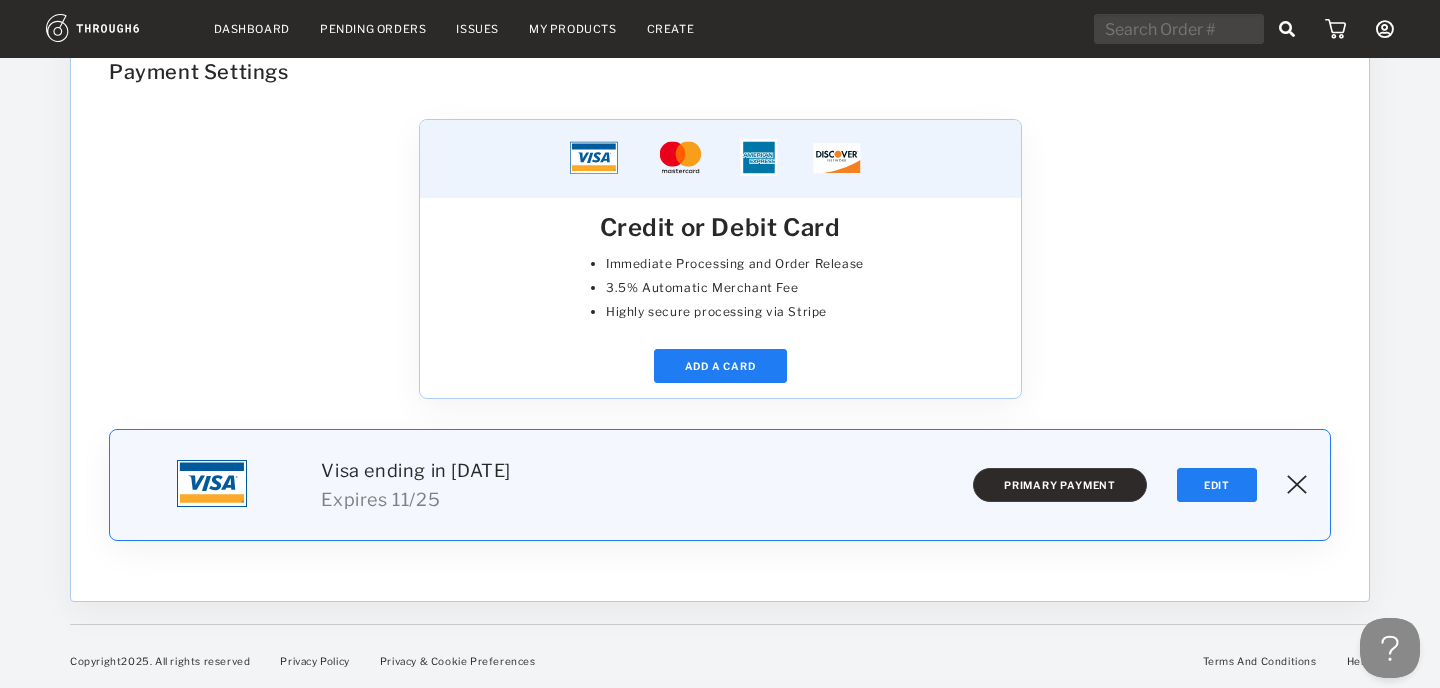 click on "Primary Payment" at bounding box center [1060, 485] 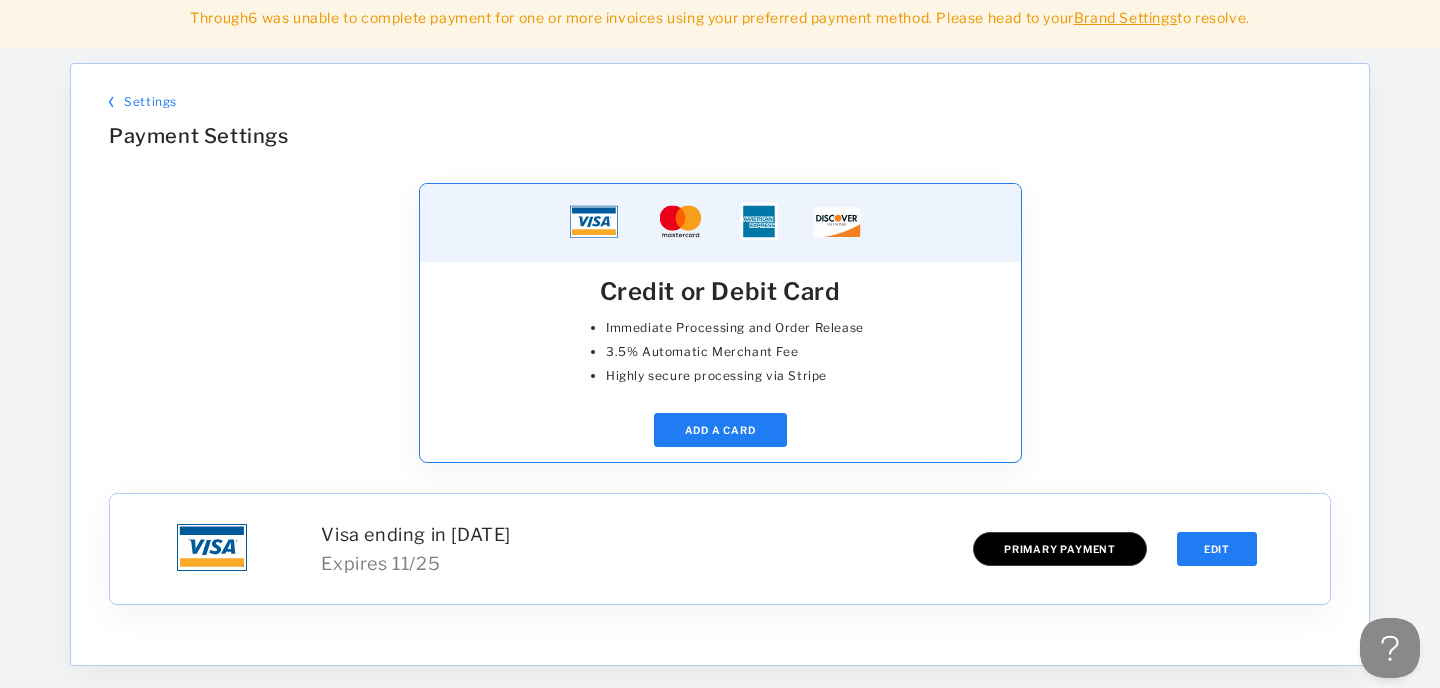 scroll, scrollTop: 0, scrollLeft: 0, axis: both 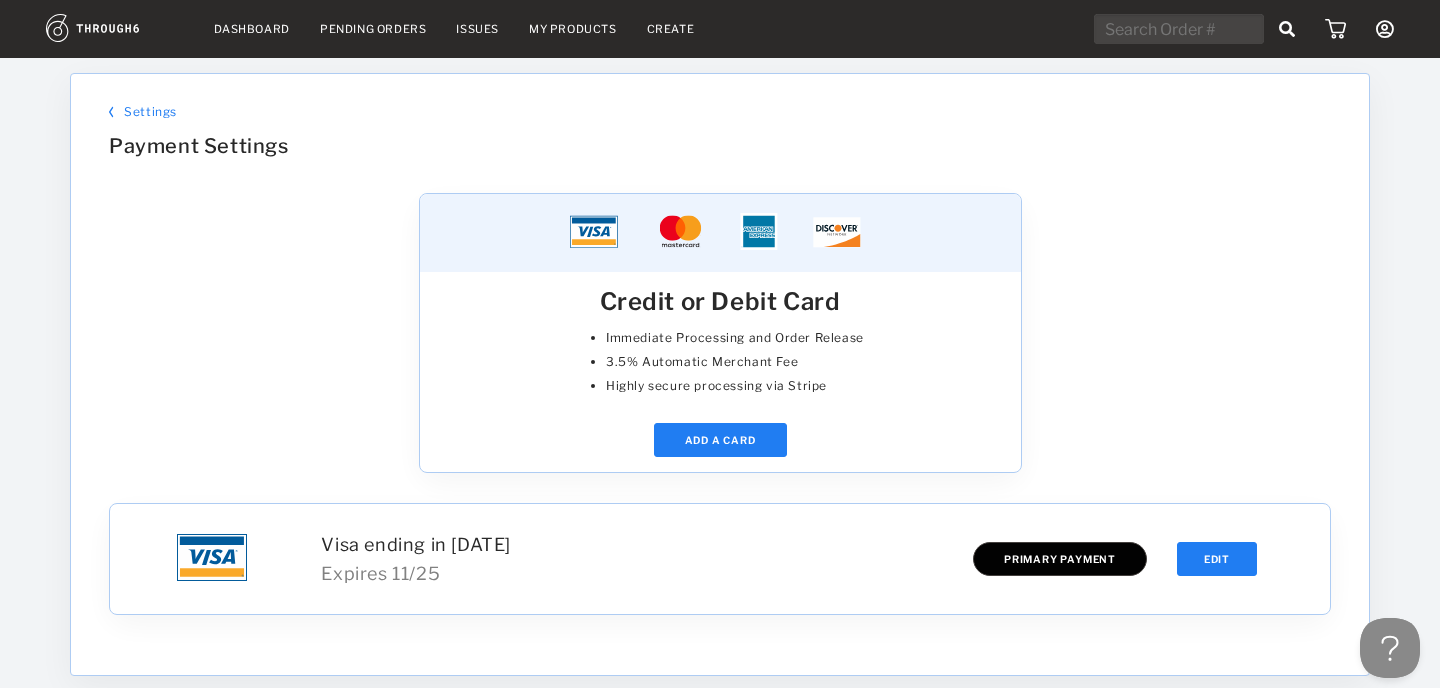 click on "My Products" at bounding box center [573, 29] 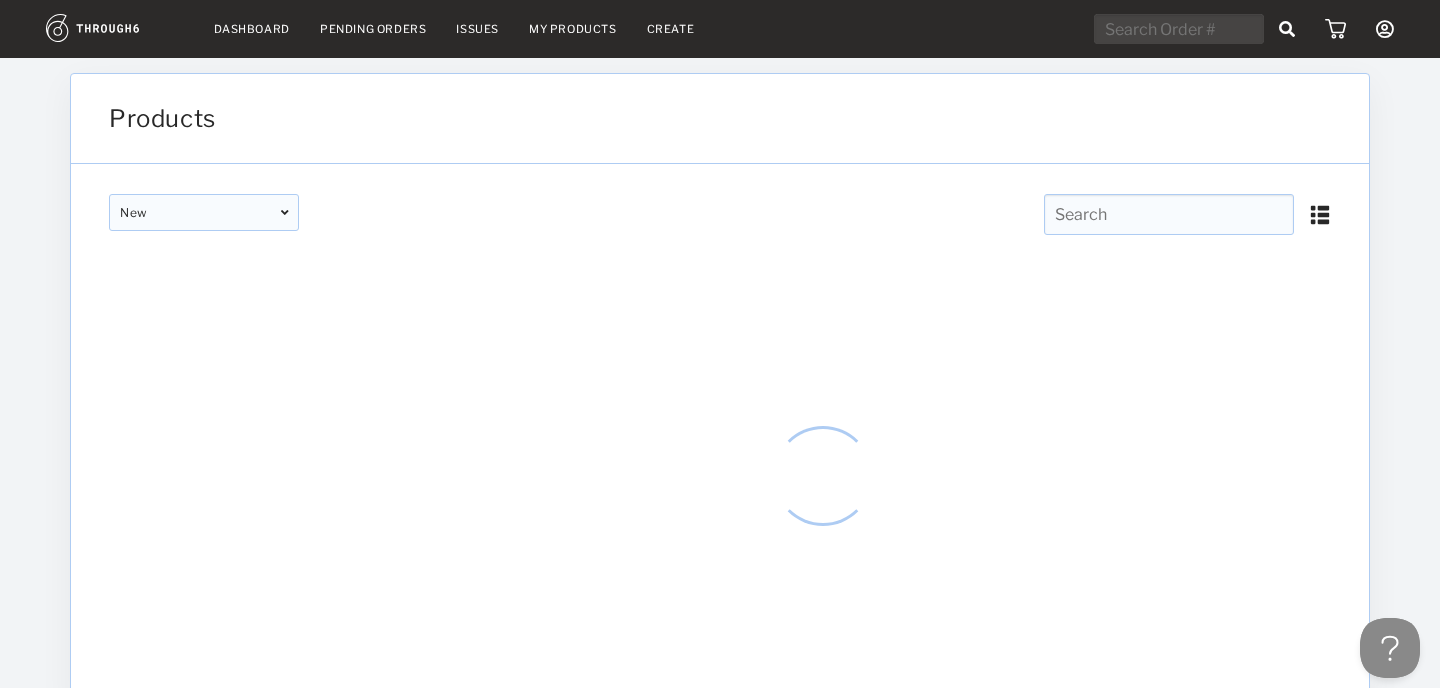 scroll, scrollTop: 0, scrollLeft: 0, axis: both 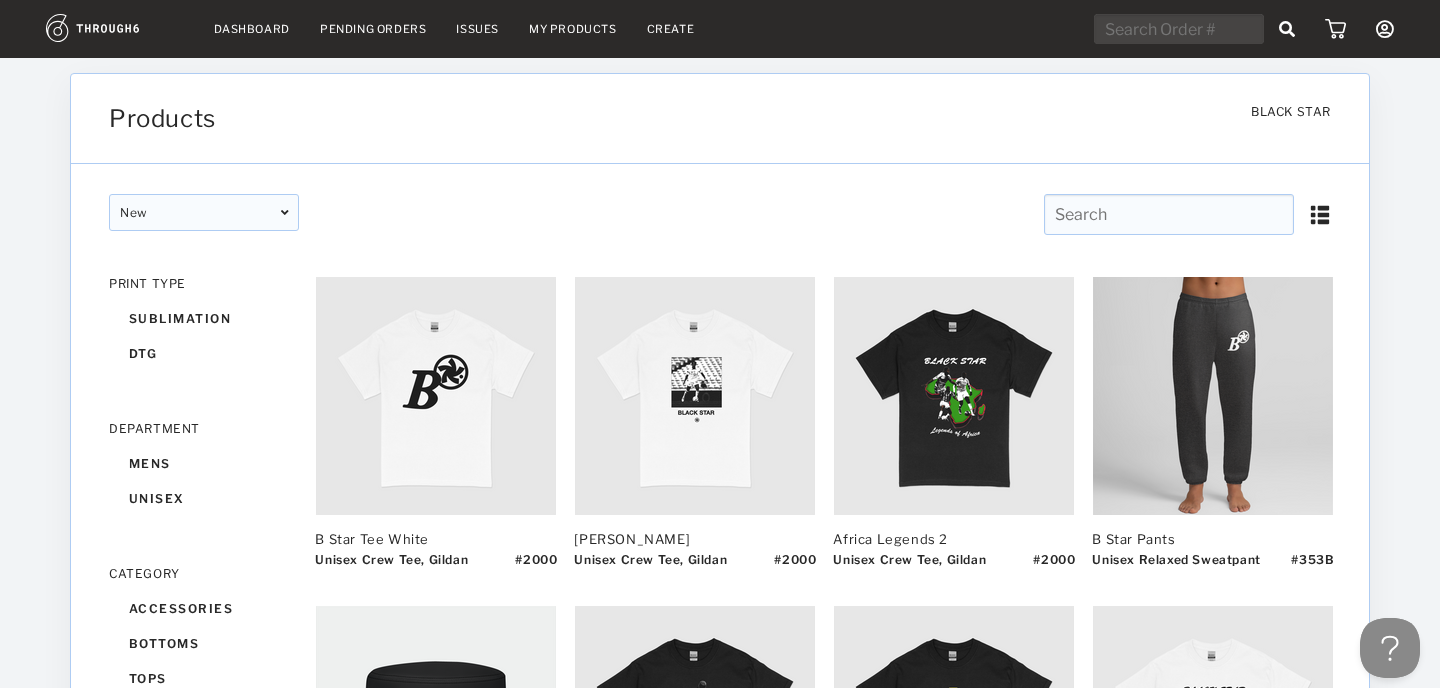 click on "Pending Orders" at bounding box center (373, 29) 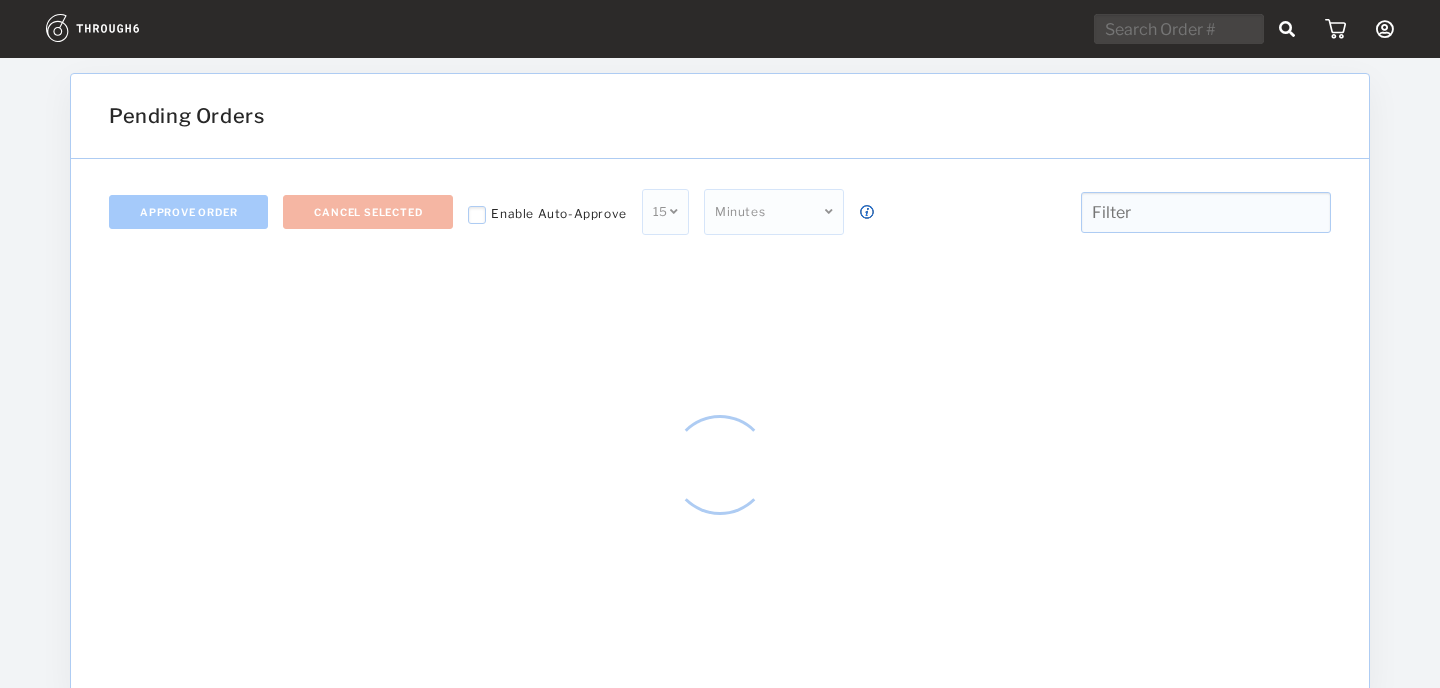 scroll, scrollTop: 0, scrollLeft: 0, axis: both 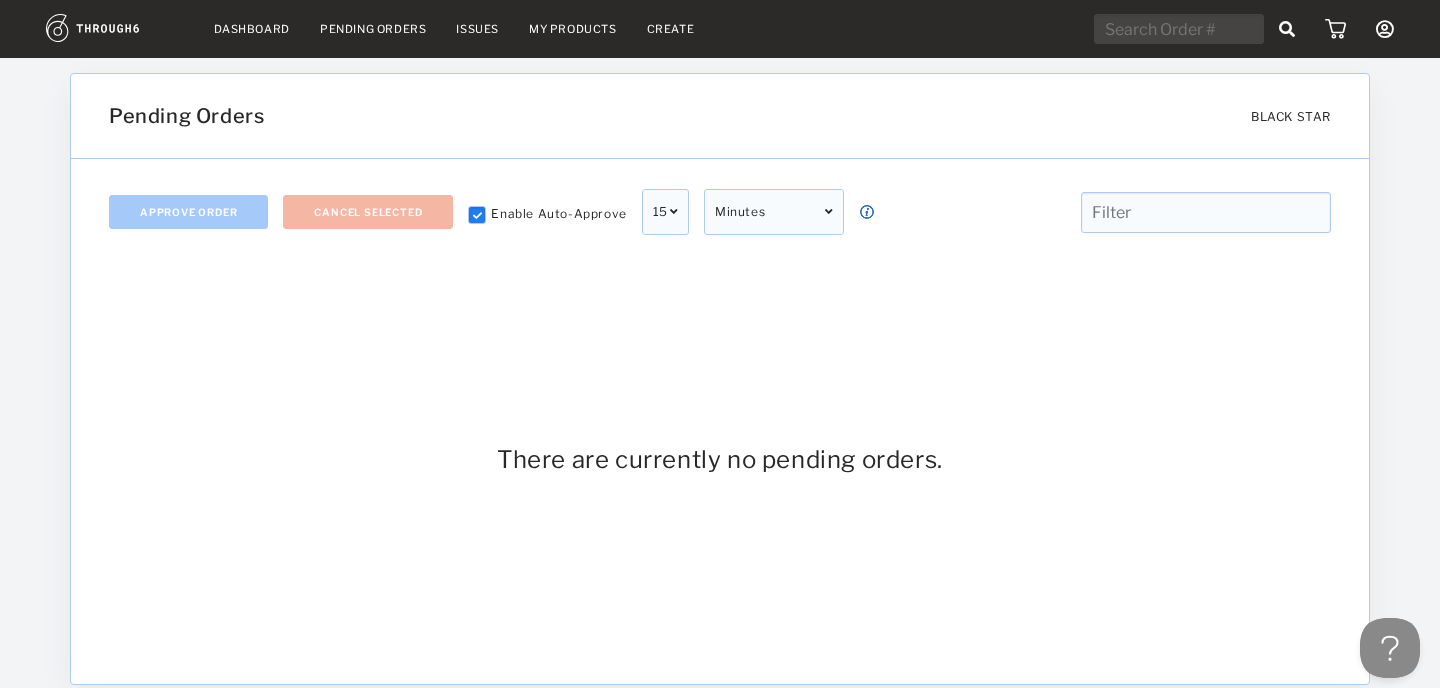 click on "Issues" at bounding box center [477, 29] 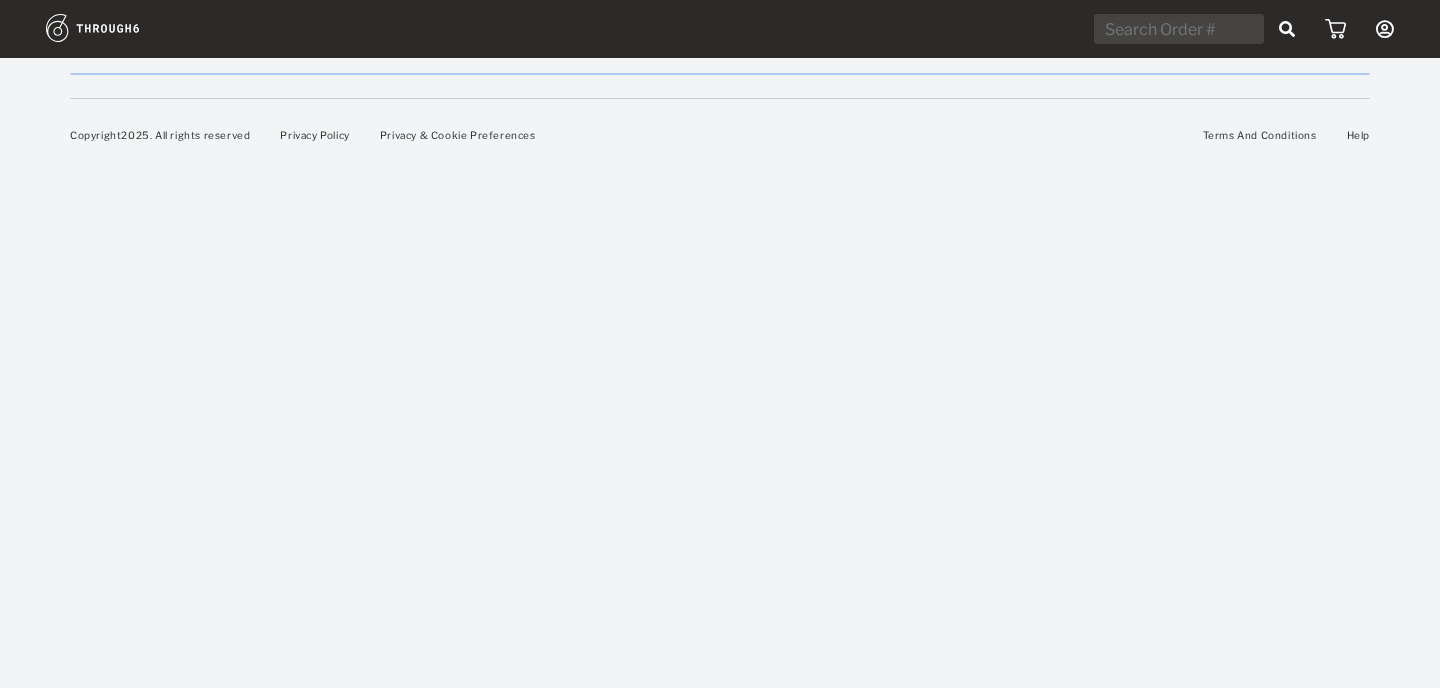 scroll, scrollTop: 0, scrollLeft: 0, axis: both 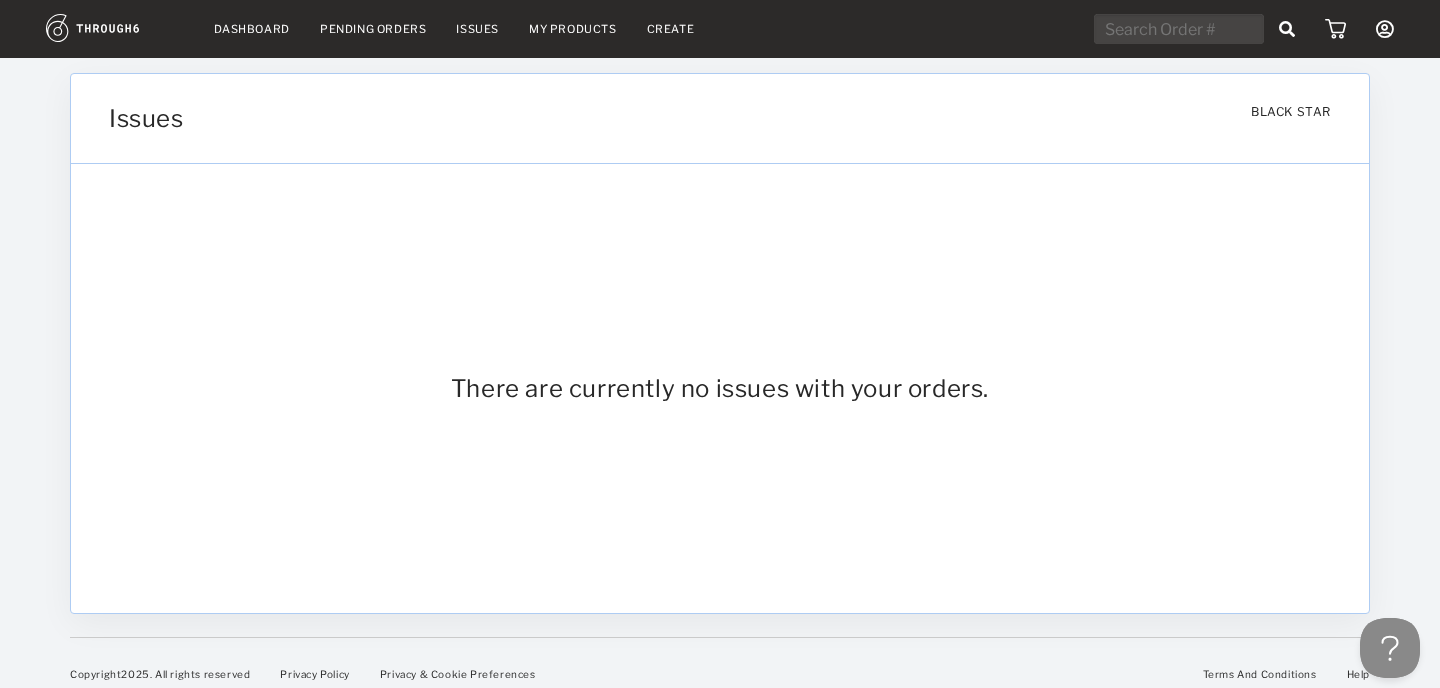 click at bounding box center [1385, 29] 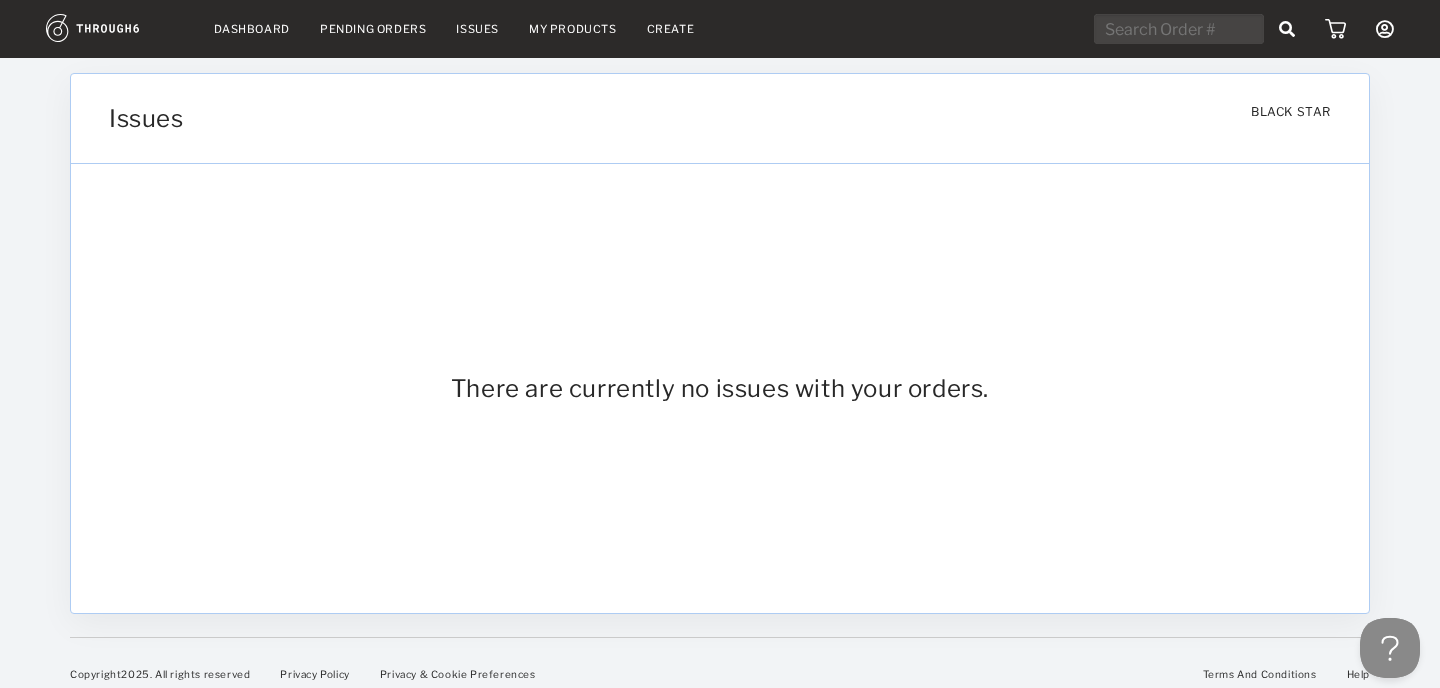 click on "Dashboard   Pending Orders Issues My Products Create  My Account  Create New Brand  Users  Brand Settings Payment History  Sign Out Dashboard   Pending Orders Issues My Products Create My Account Brands Create New Brand Users Payment History Log Out Issues BLACK STAR BLACK STAR There are currently no issues with your orders. Copyright  2025 . All rights reserved Privacy Policy Privacy & Cookie Preferences Terms And Conditions Help Copyright  2025 . All rights reserved Terms And Conditions Privacy Policy Privacy & Cookie Preferences Help Copyright  2025 . All rights reserved Privacy Policy Privacy & Cookie Preferences Terms And Conditions Help" at bounding box center [720, 351] 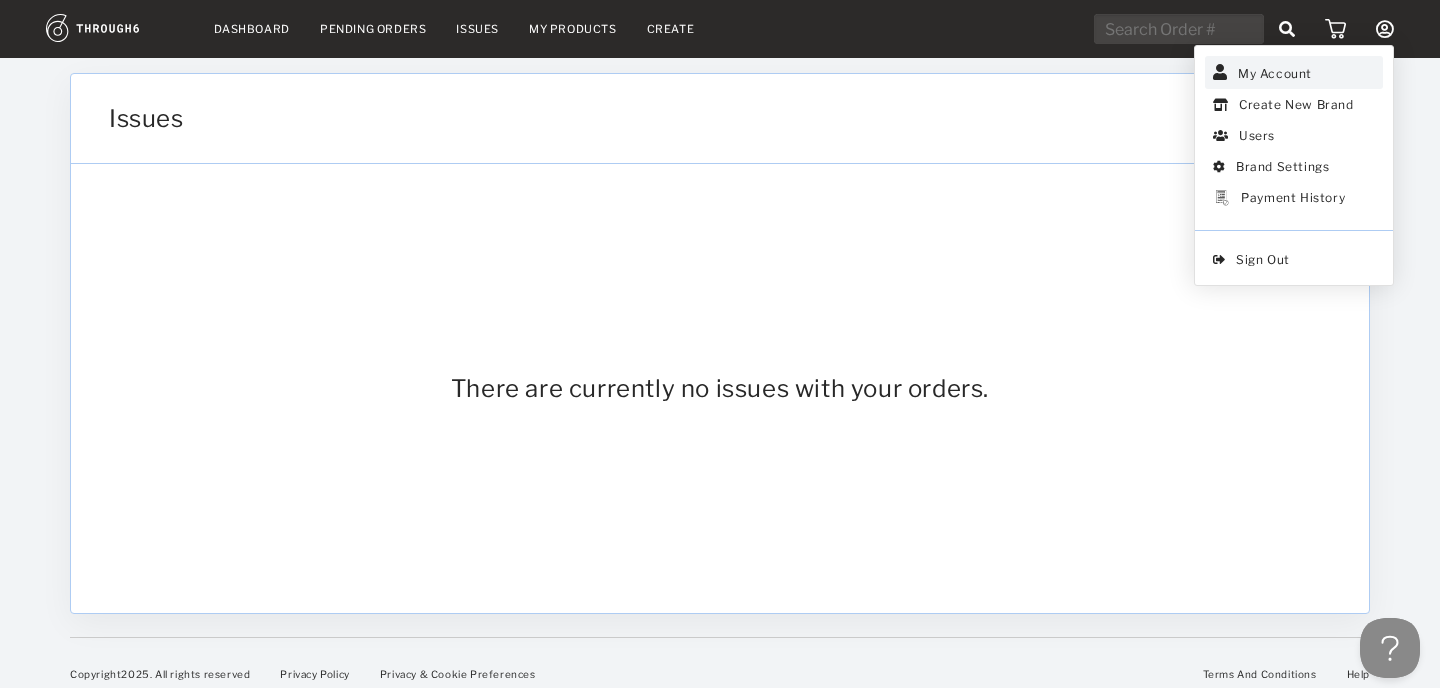 click on "My Account" at bounding box center (1294, 72) 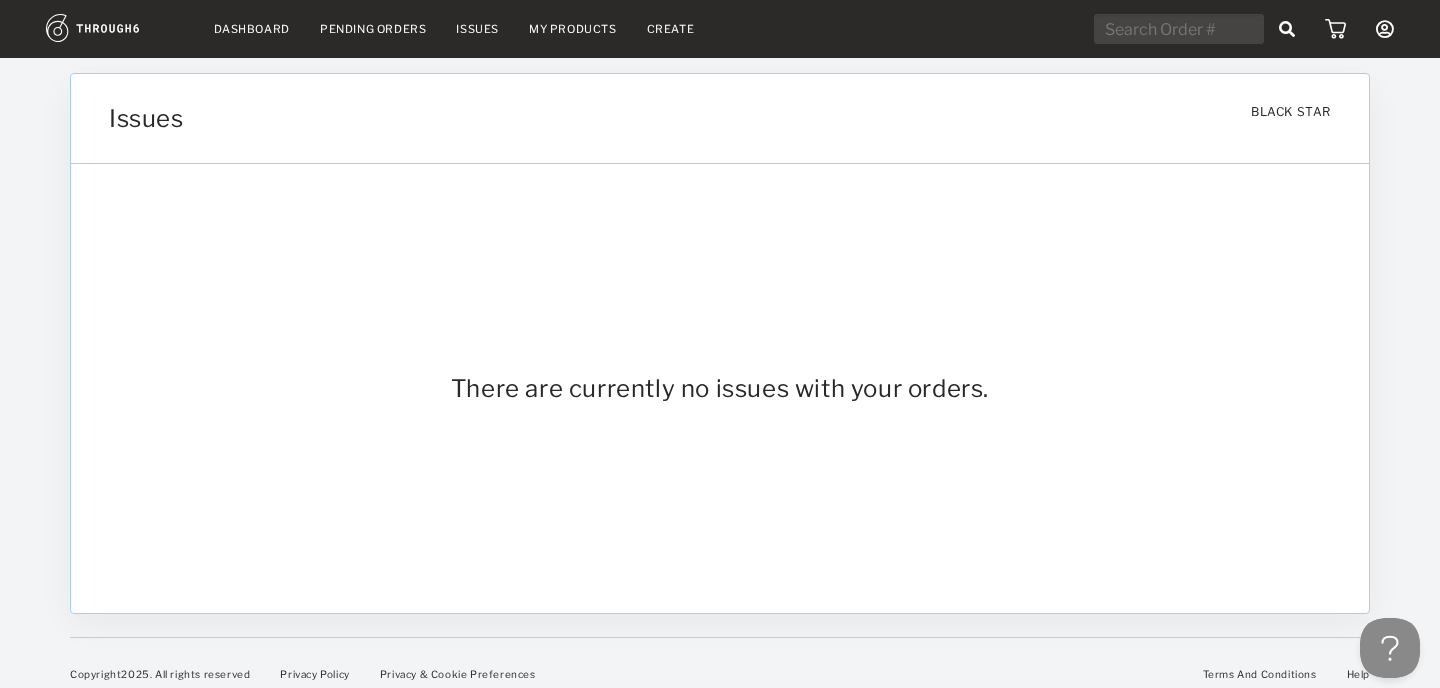 click on "Dashboard" at bounding box center [252, 29] 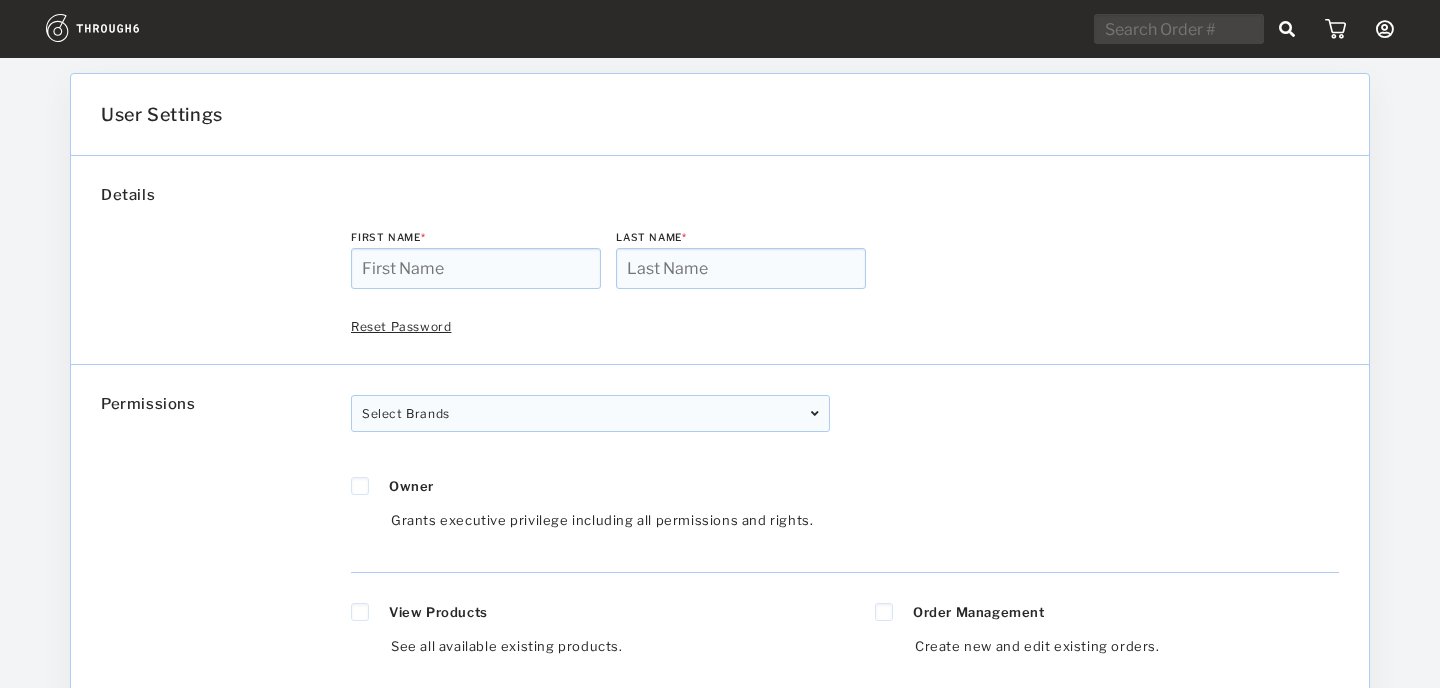 scroll, scrollTop: 0, scrollLeft: 0, axis: both 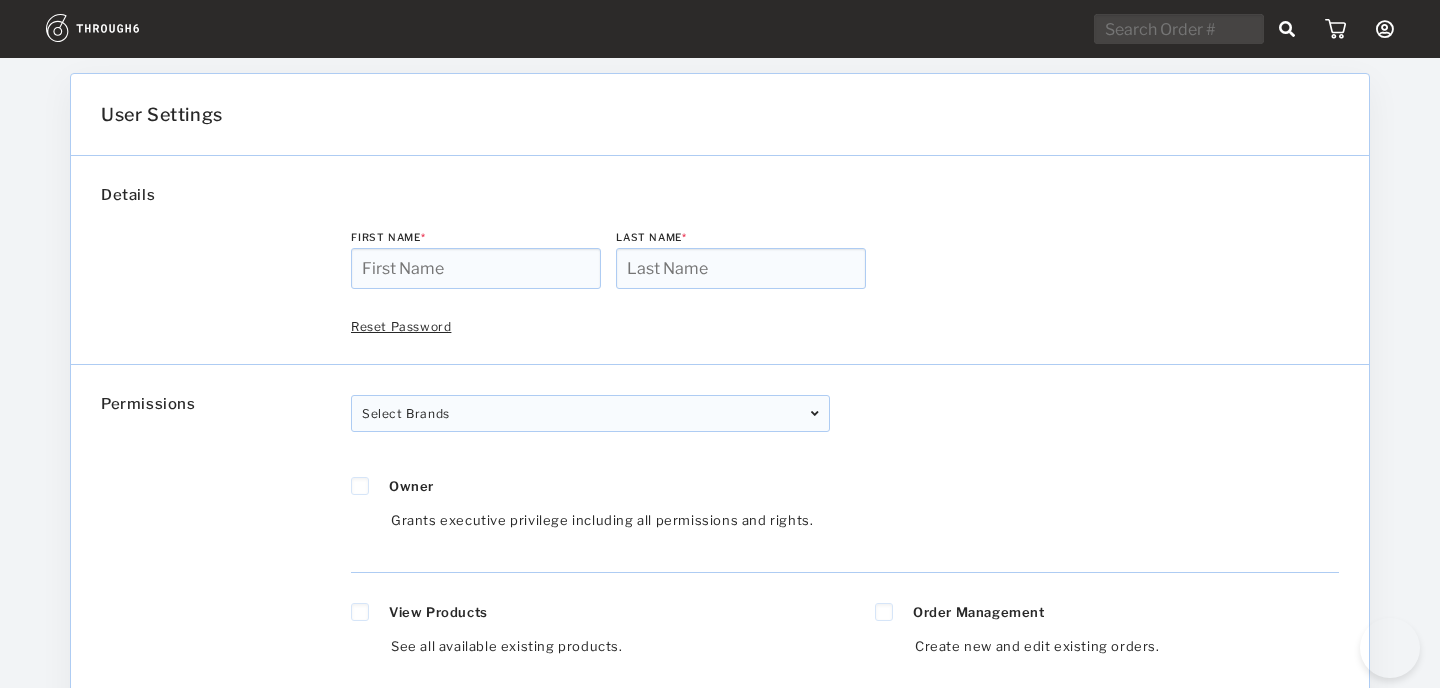 type on "[PERSON_NAME]" 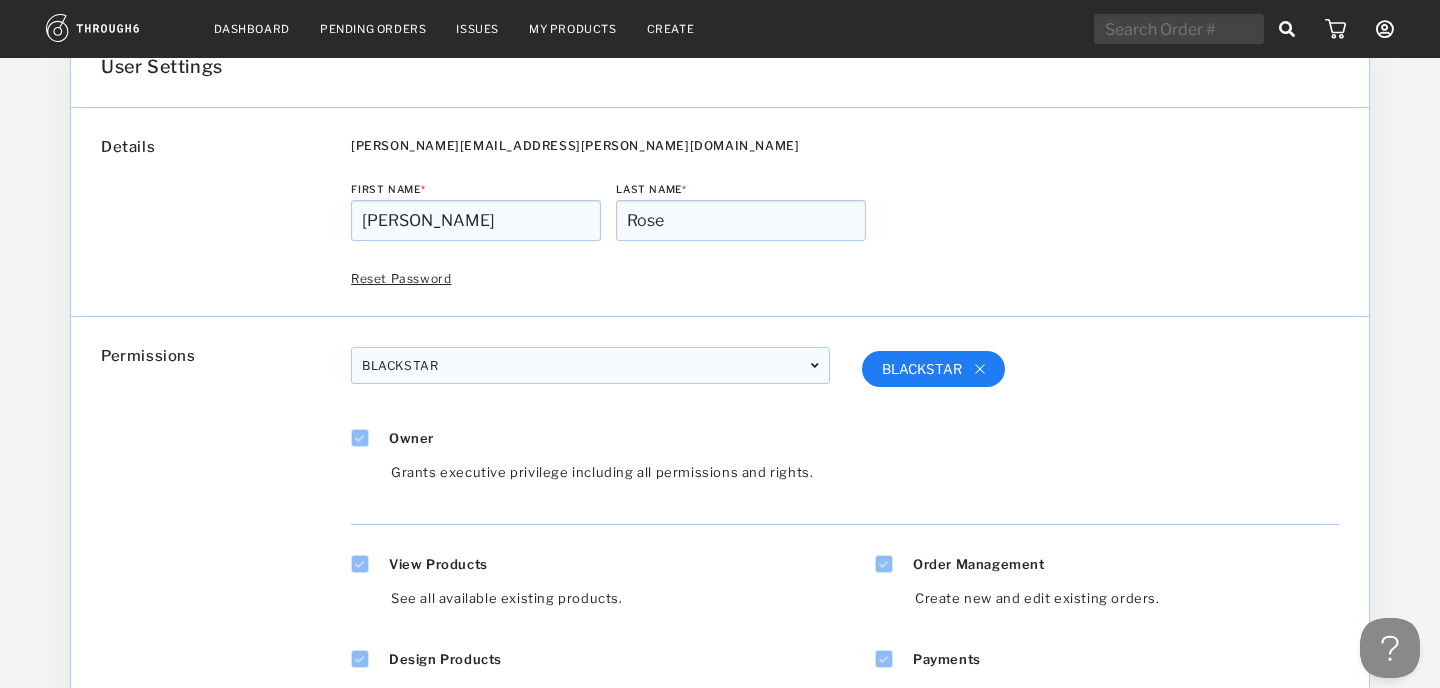 scroll, scrollTop: 0, scrollLeft: 0, axis: both 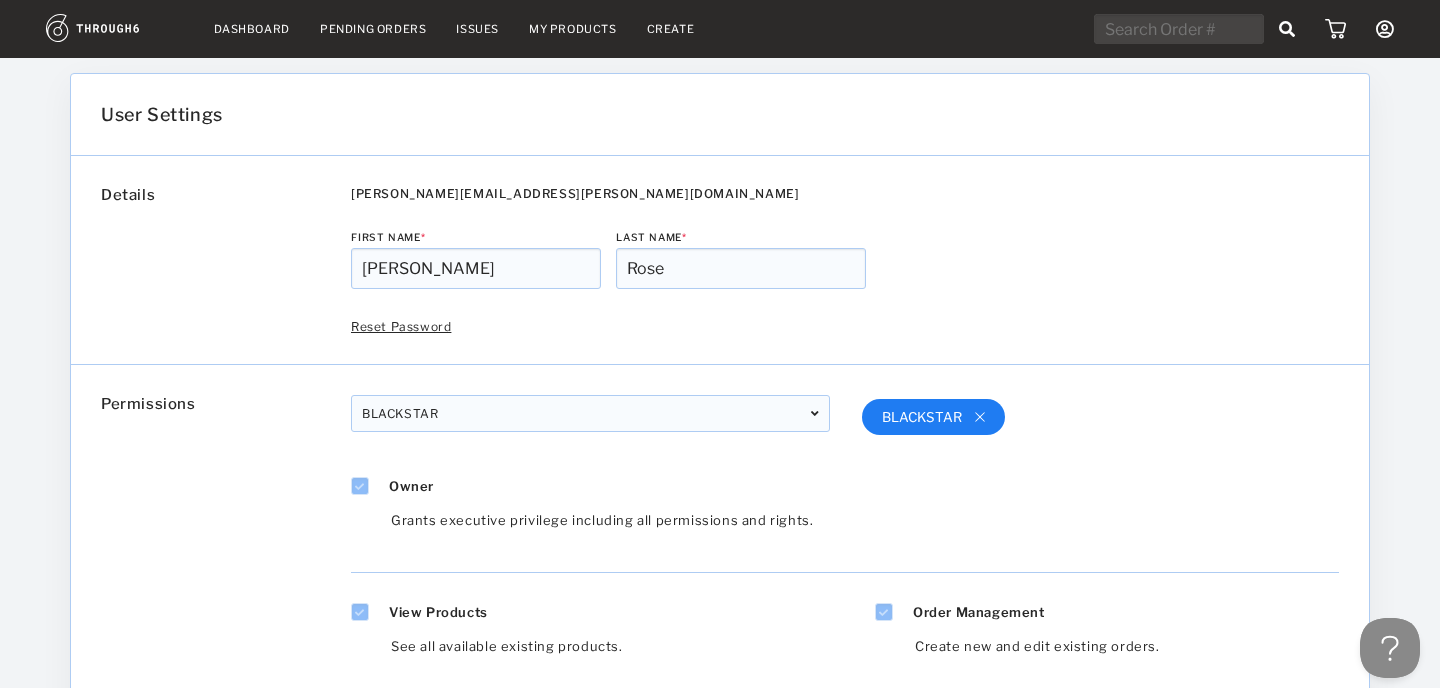 click at bounding box center (1385, 29) 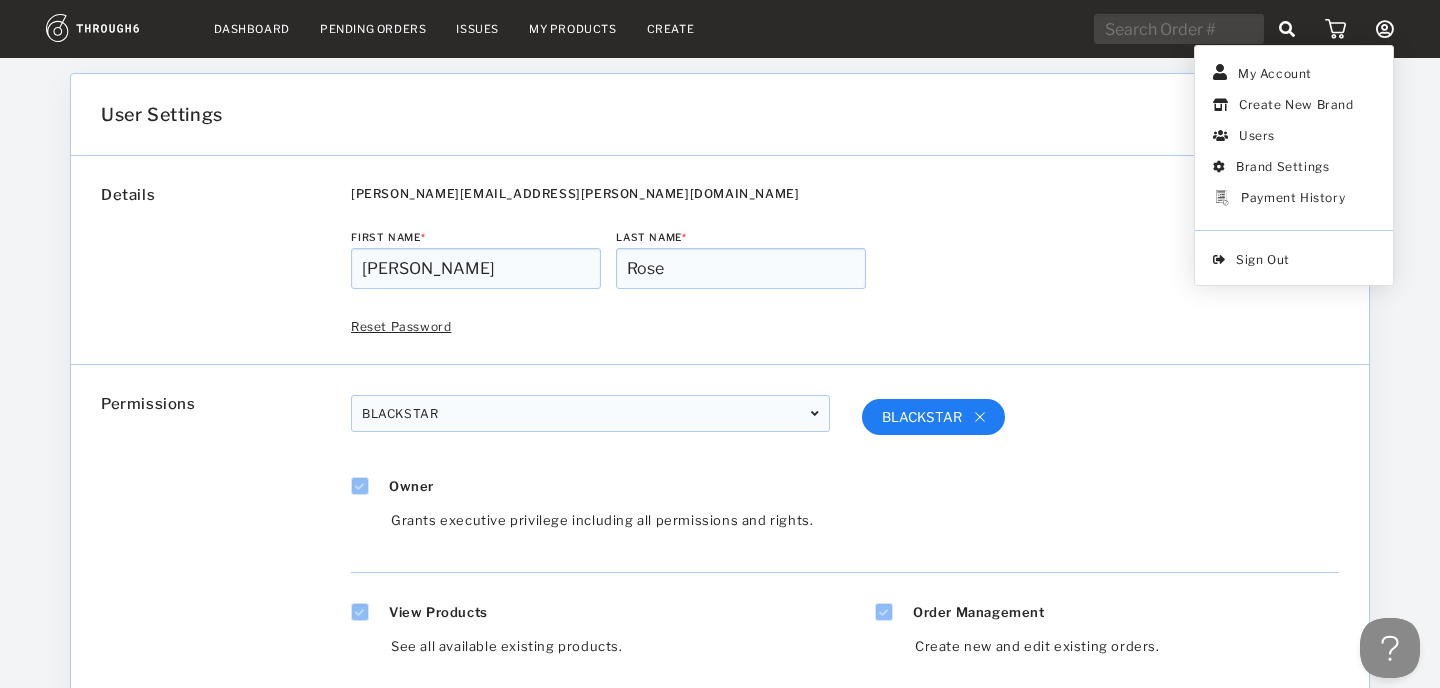 click on "Dashboard" at bounding box center (252, 29) 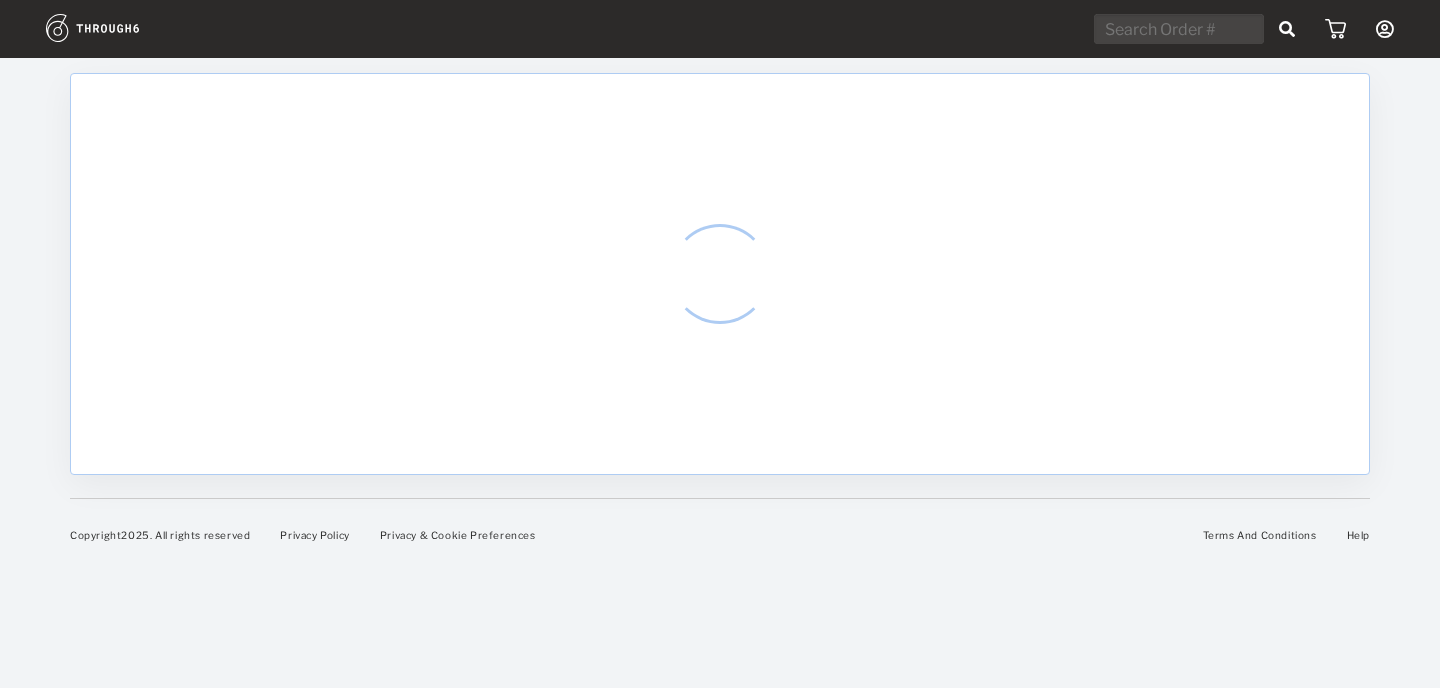 scroll, scrollTop: 0, scrollLeft: 0, axis: both 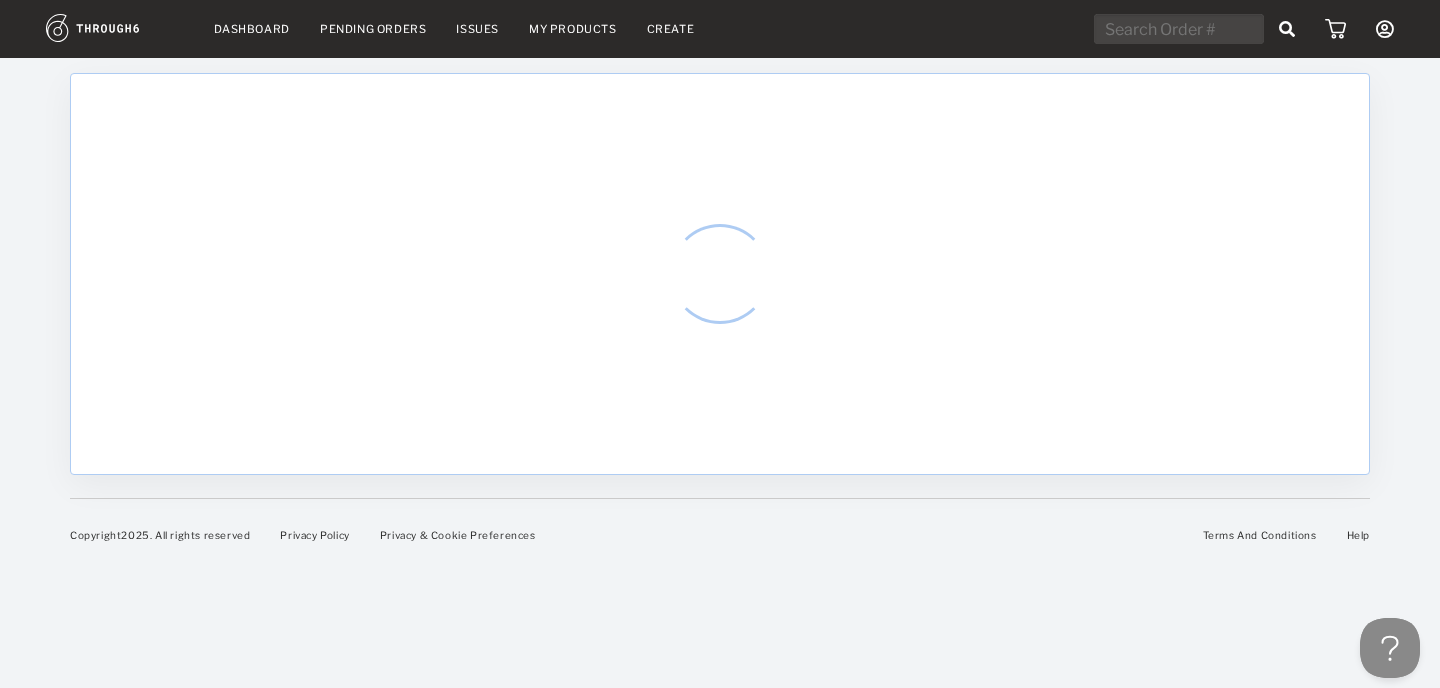 select on "6" 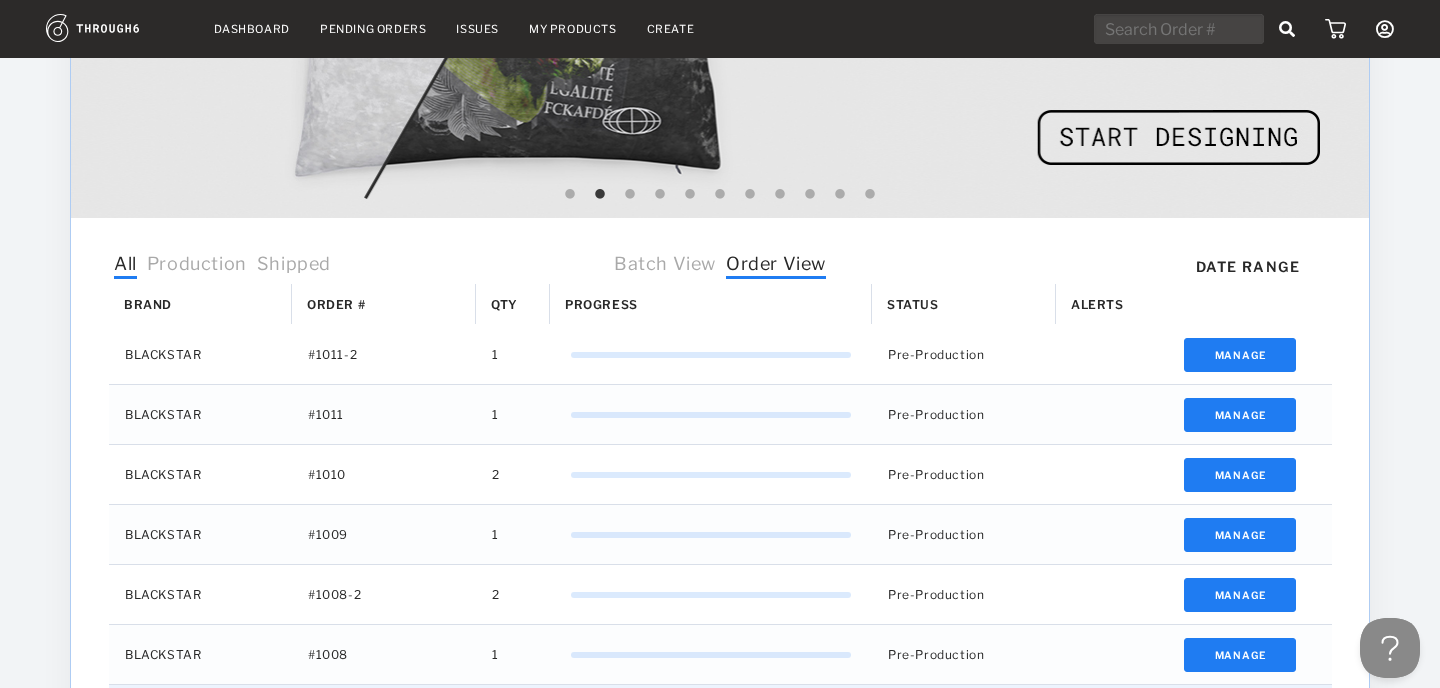scroll, scrollTop: 396, scrollLeft: 0, axis: vertical 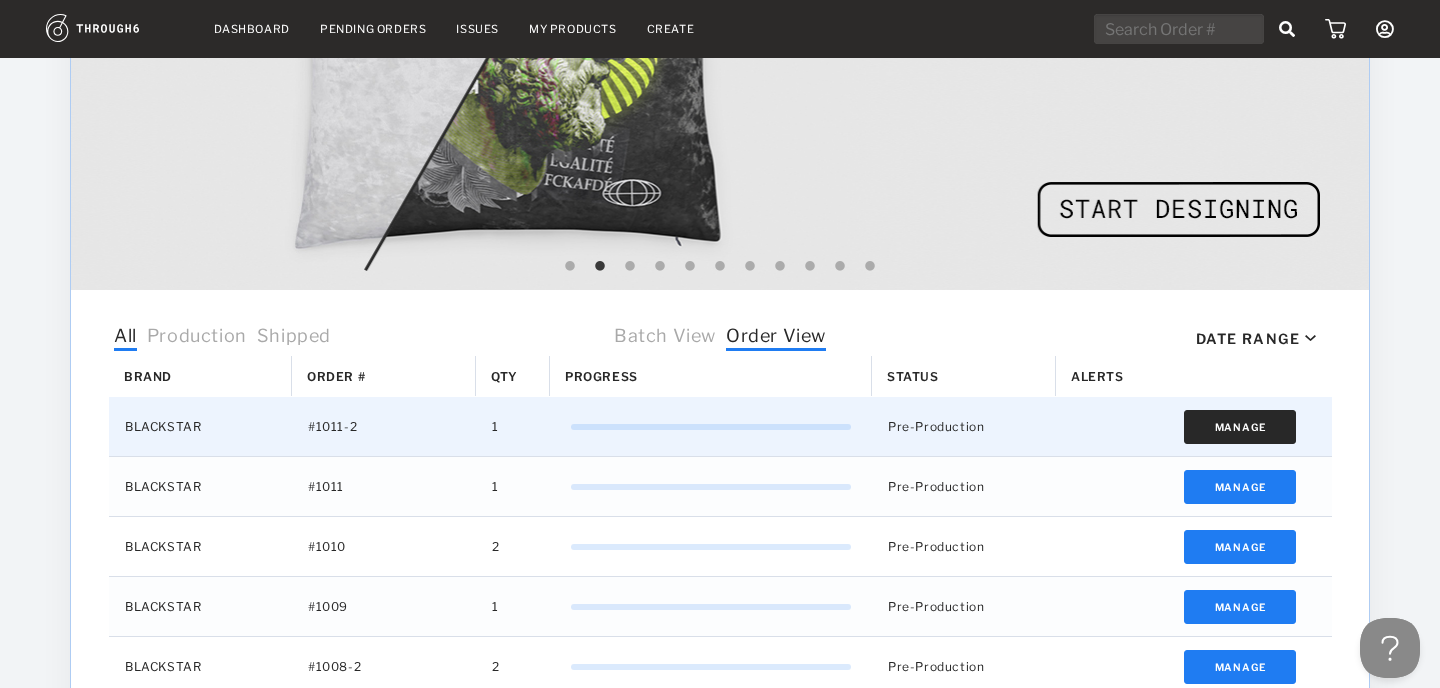 click on "Manage" at bounding box center (1240, 427) 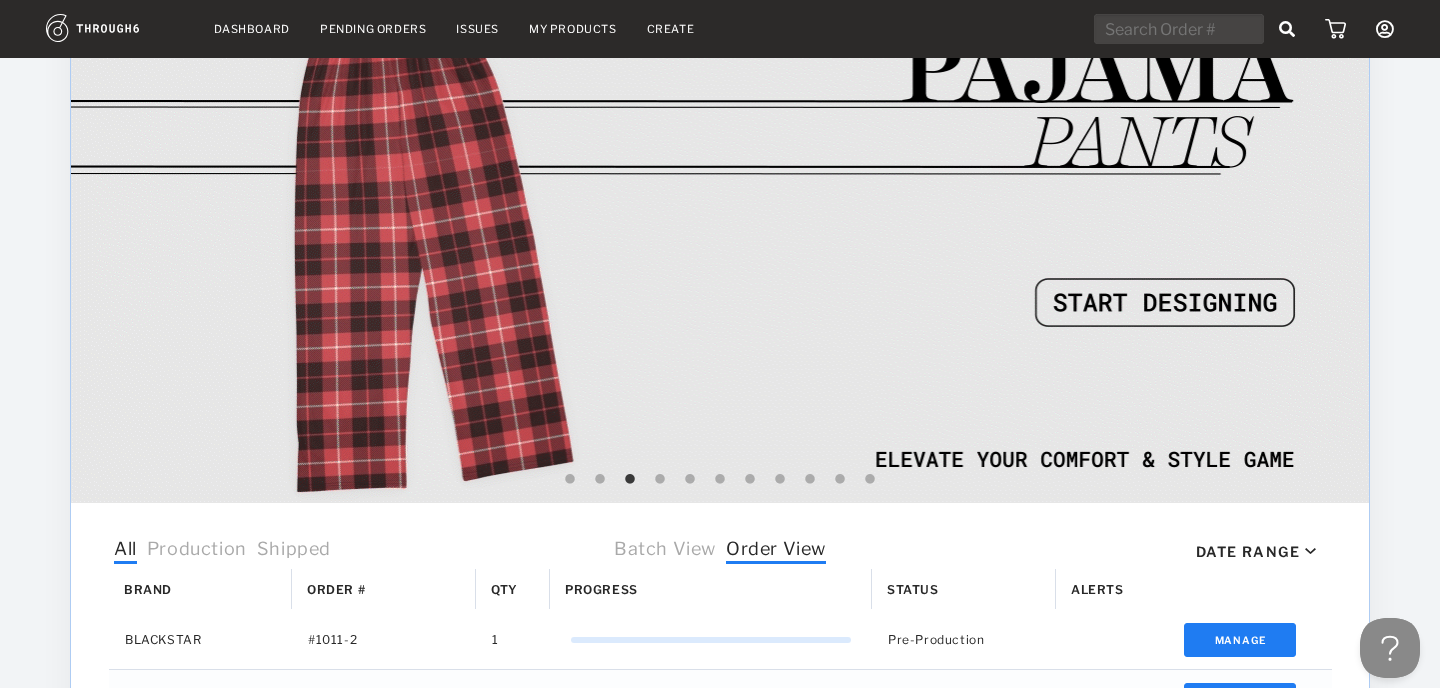 scroll, scrollTop: 50, scrollLeft: 0, axis: vertical 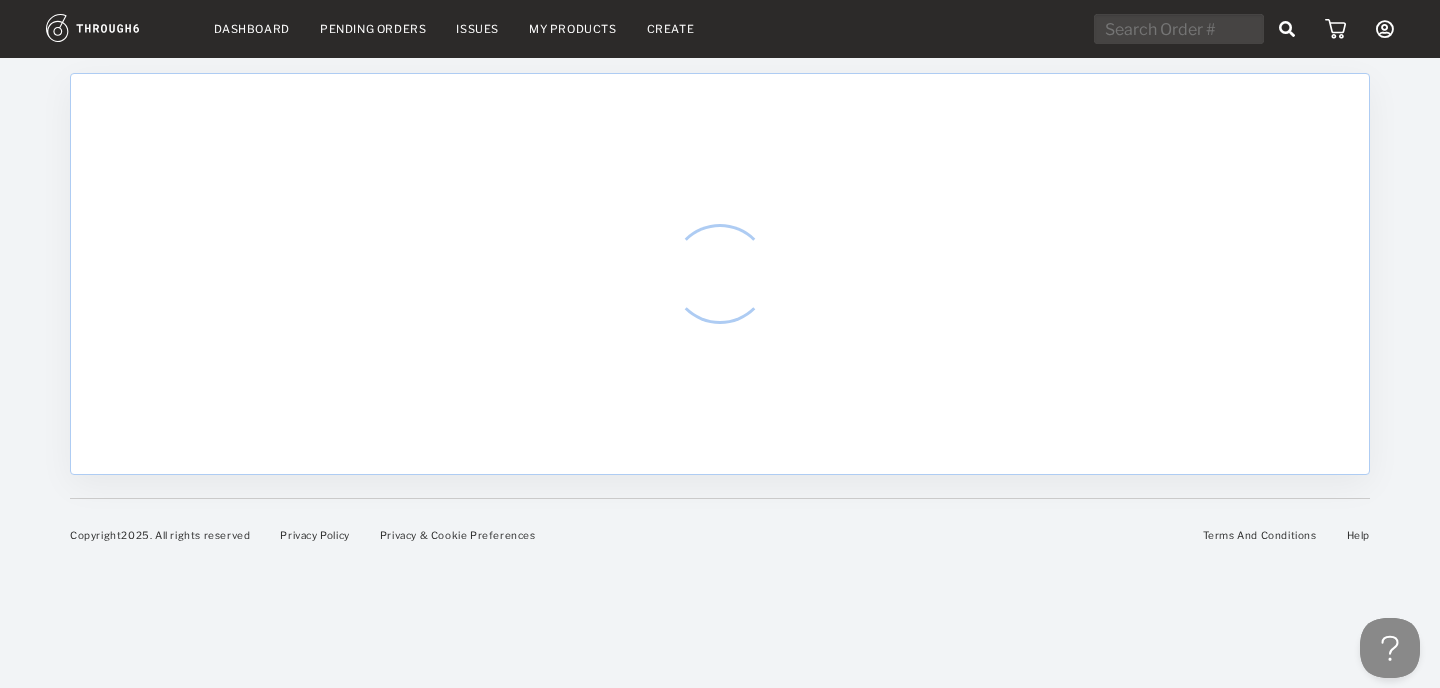 select on "6" 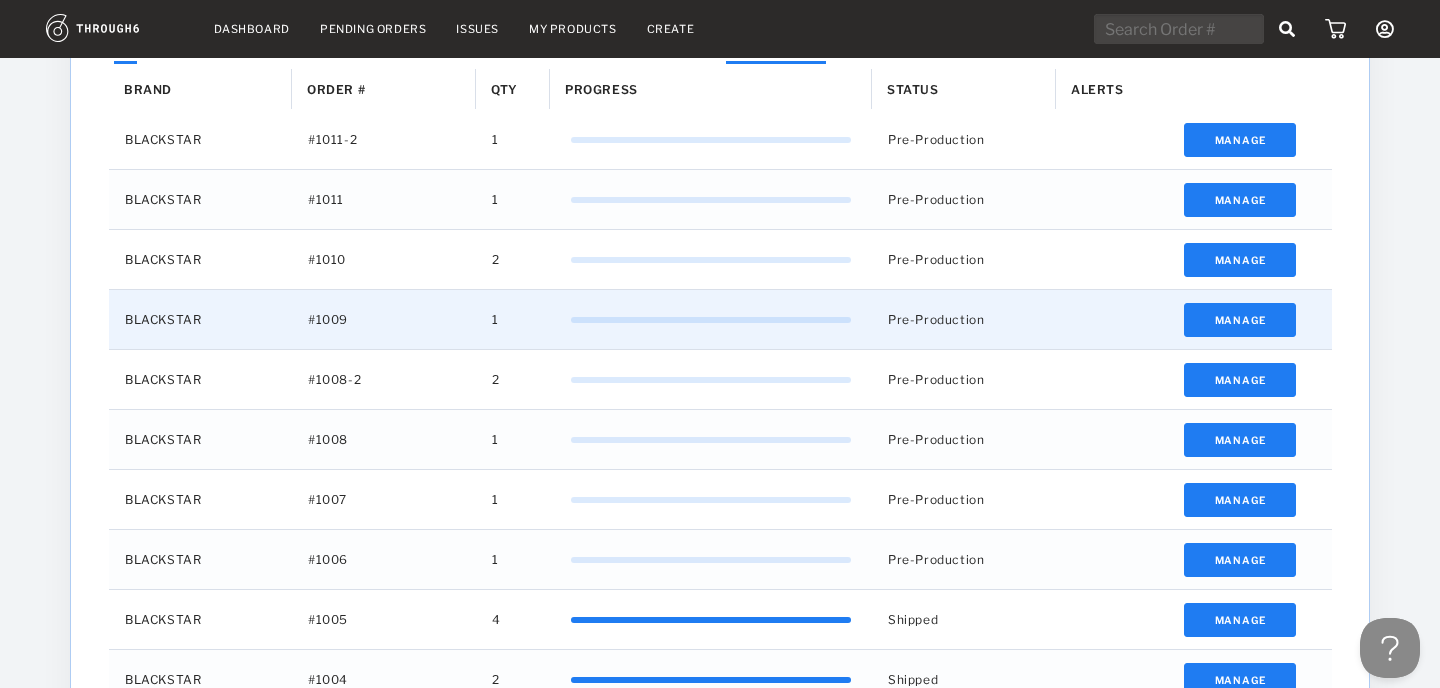 scroll, scrollTop: 669, scrollLeft: 0, axis: vertical 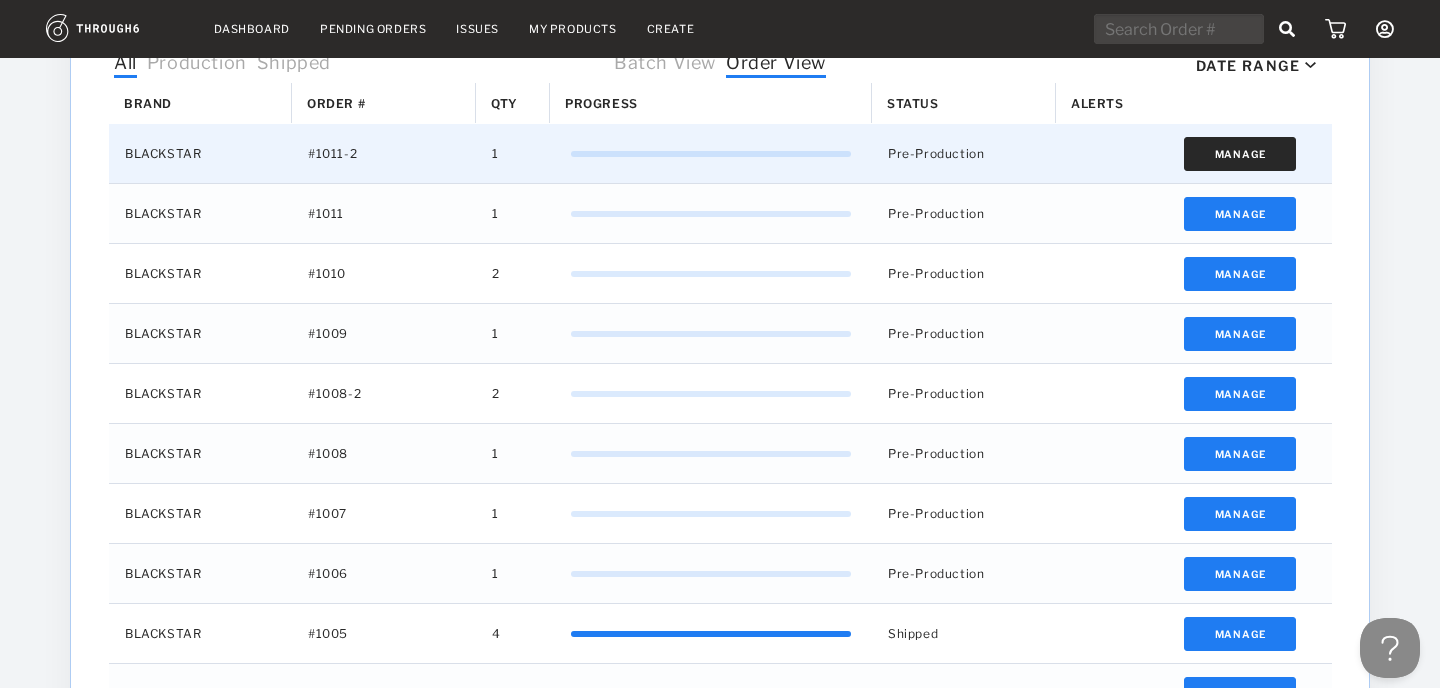 click on "Manage" at bounding box center [1240, 154] 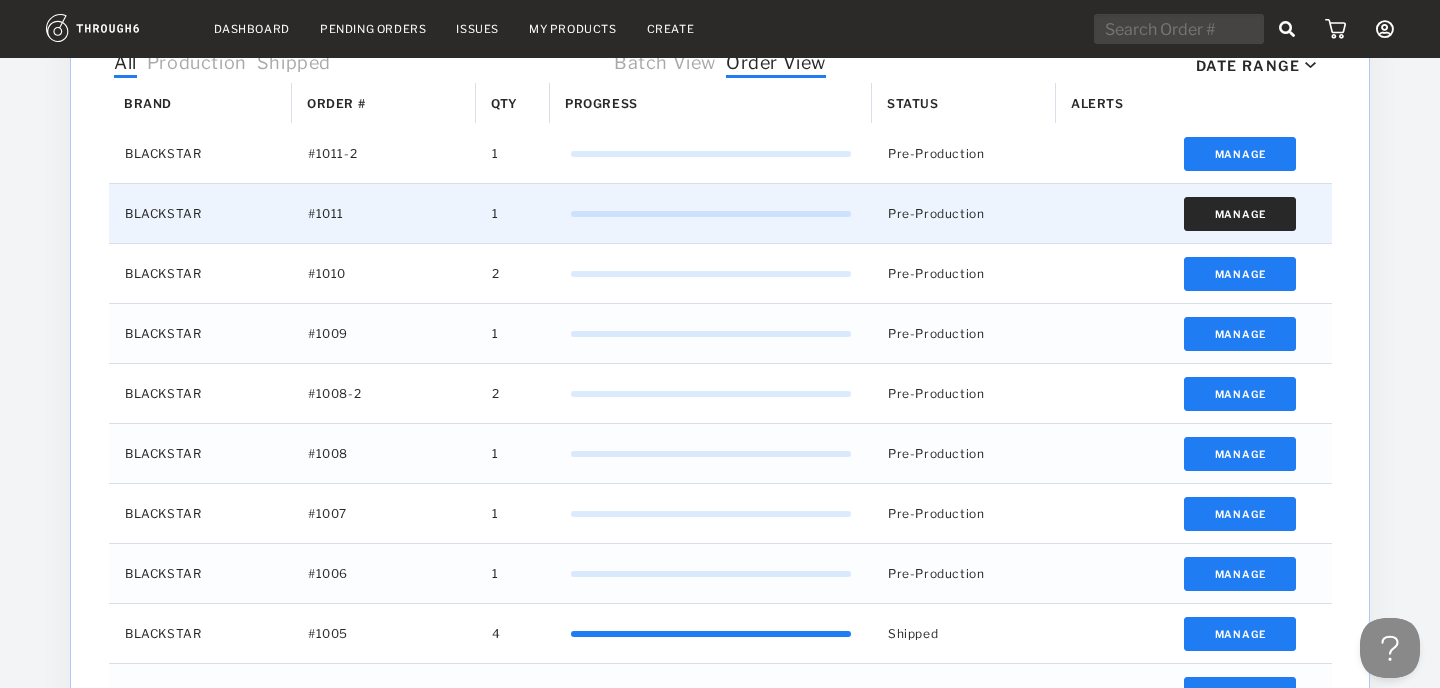 click on "Manage" at bounding box center (1240, 214) 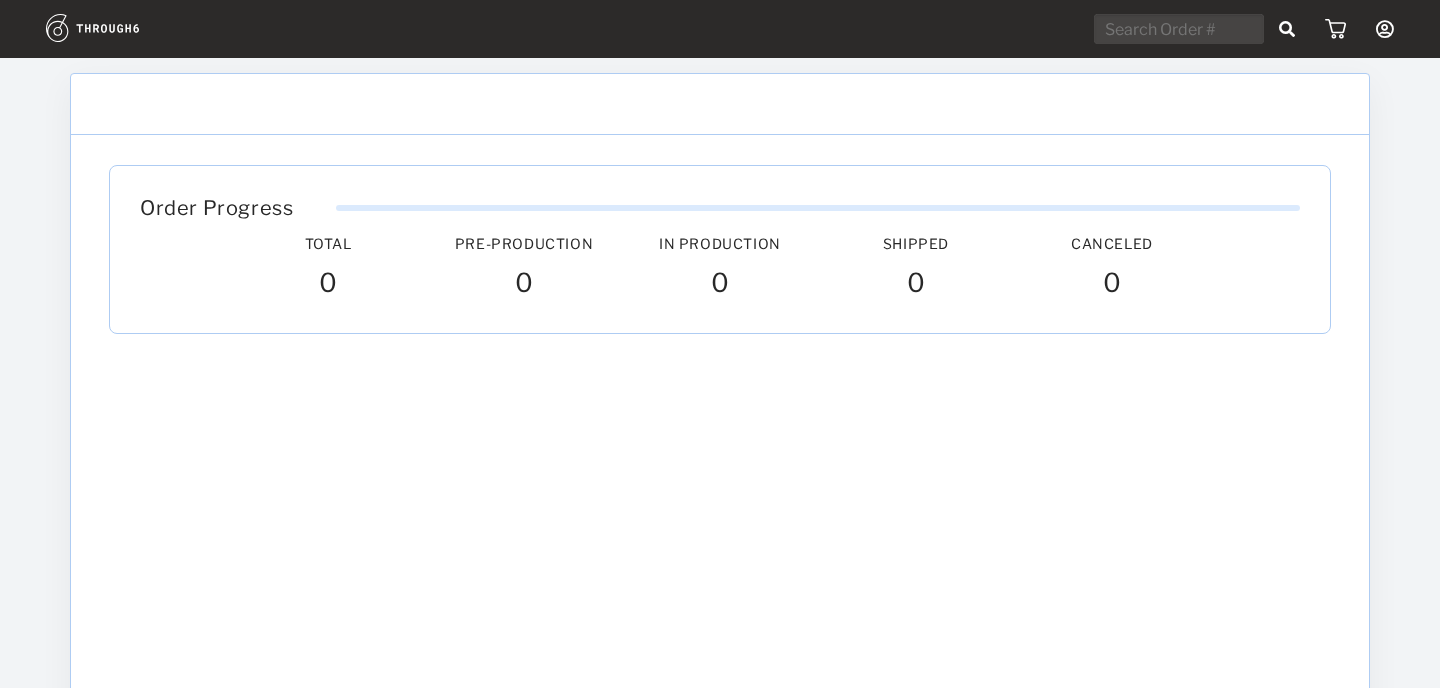 scroll, scrollTop: 0, scrollLeft: 0, axis: both 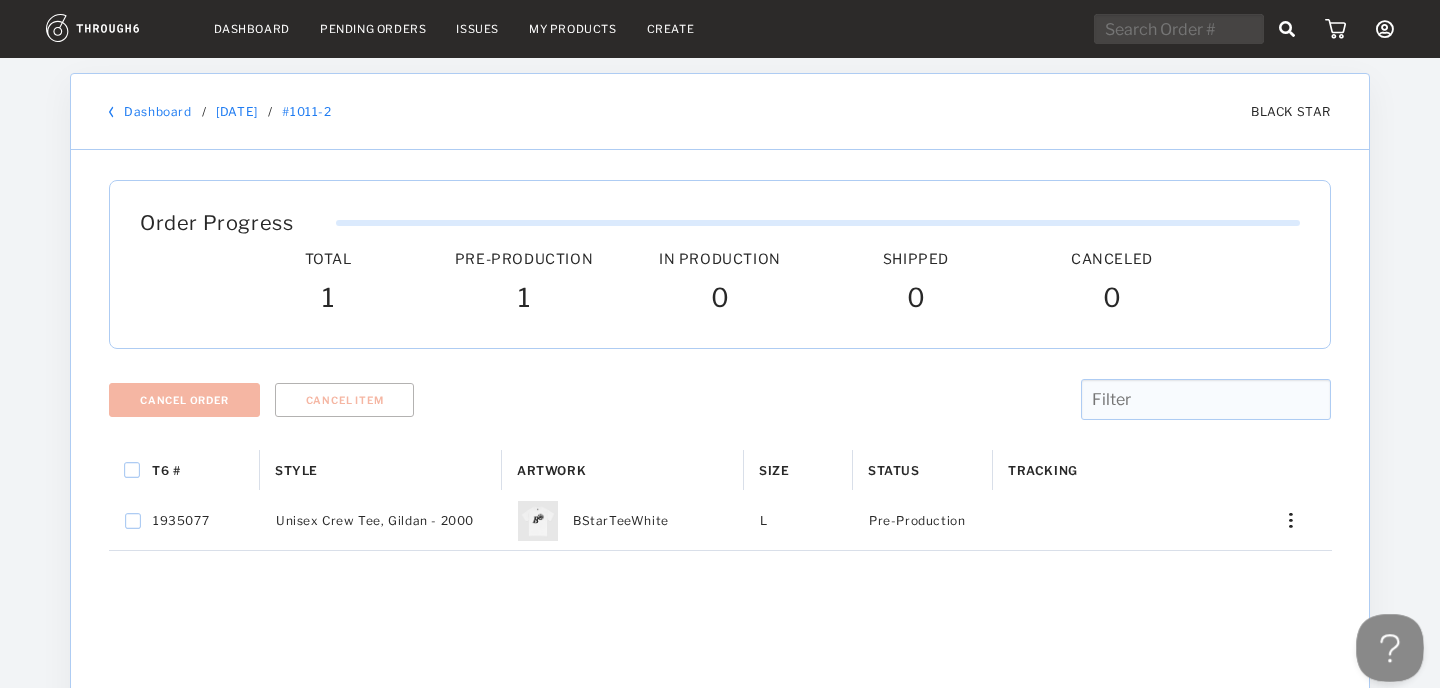 click at bounding box center (1386, 644) 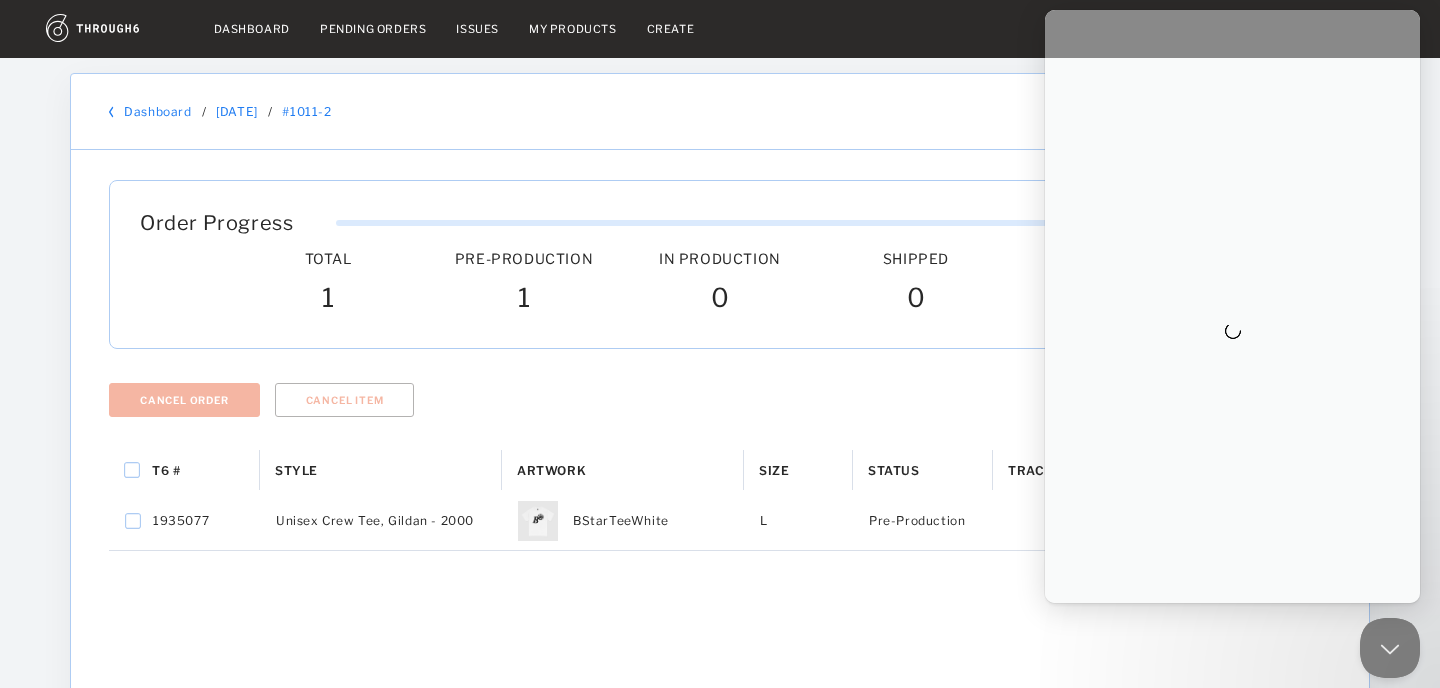 scroll, scrollTop: 0, scrollLeft: 0, axis: both 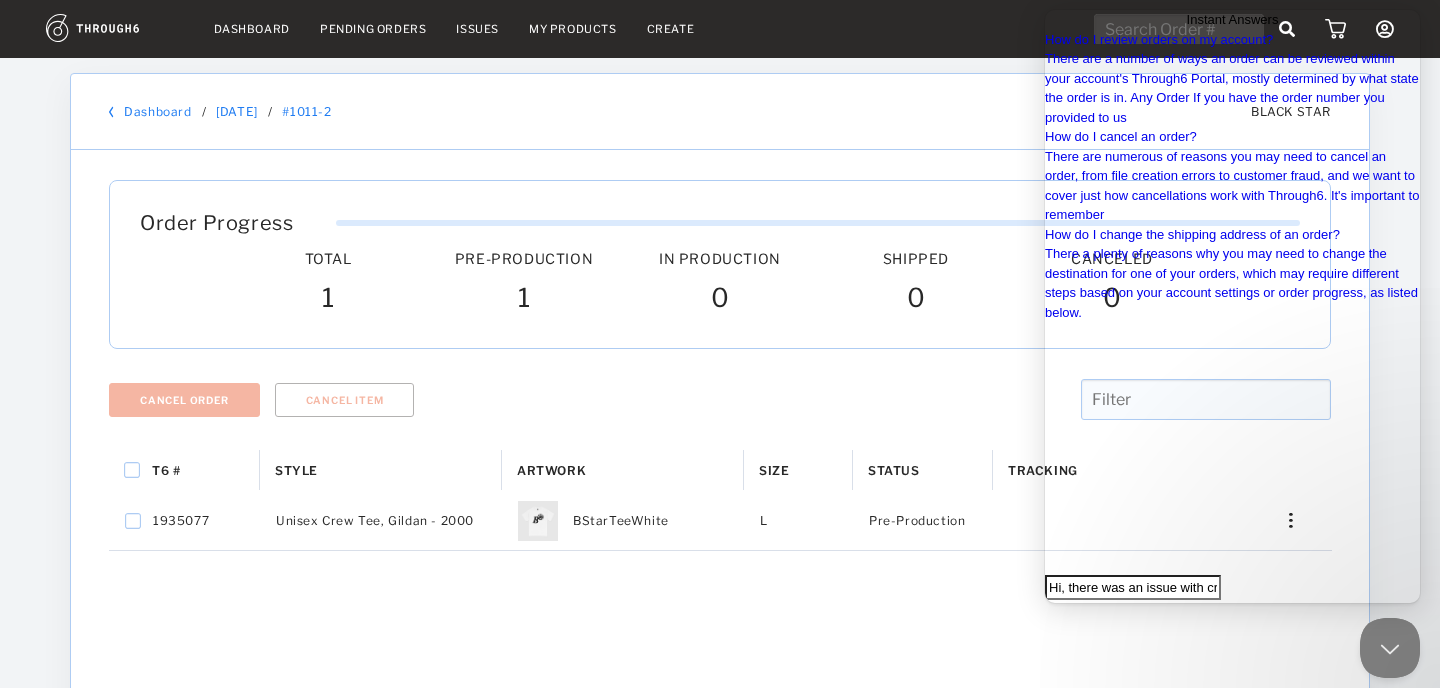 drag, startPoint x: 1082, startPoint y: 581, endPoint x: 1326, endPoint y: 578, distance: 244.01845 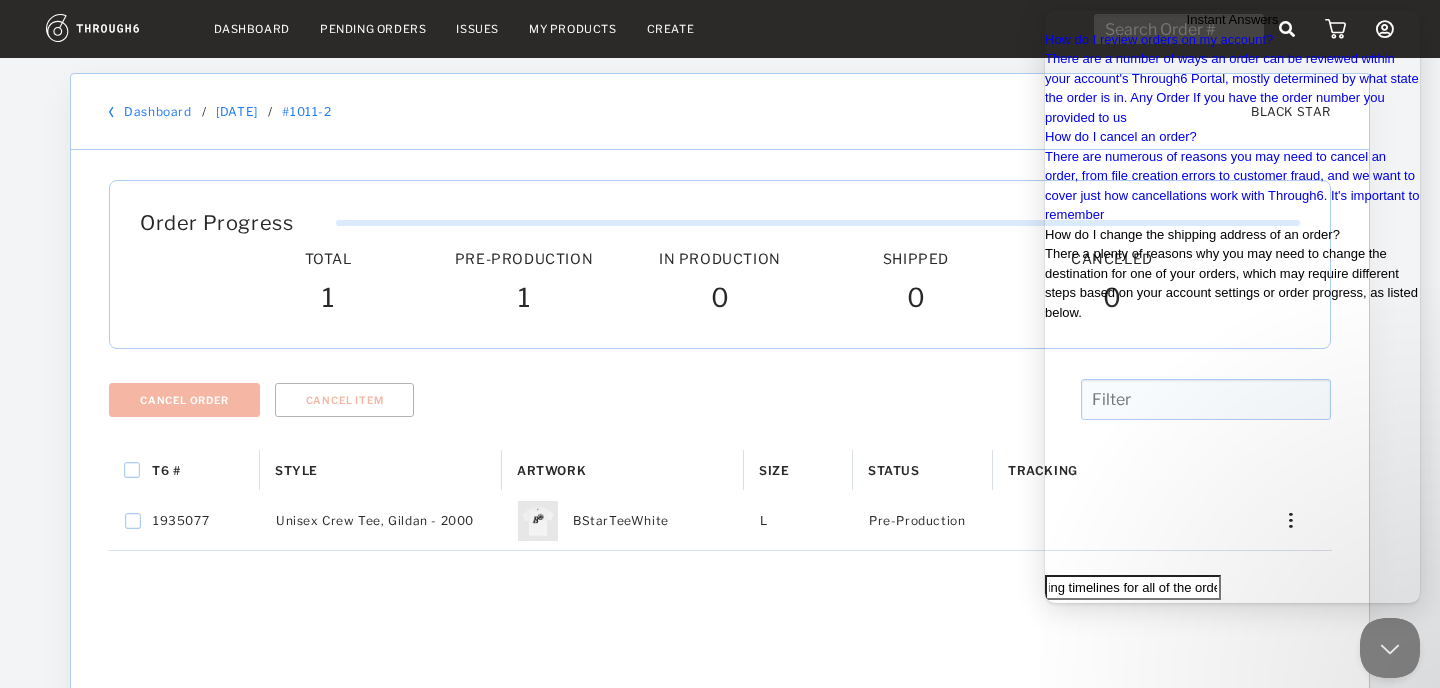 scroll, scrollTop: 0, scrollLeft: 245, axis: horizontal 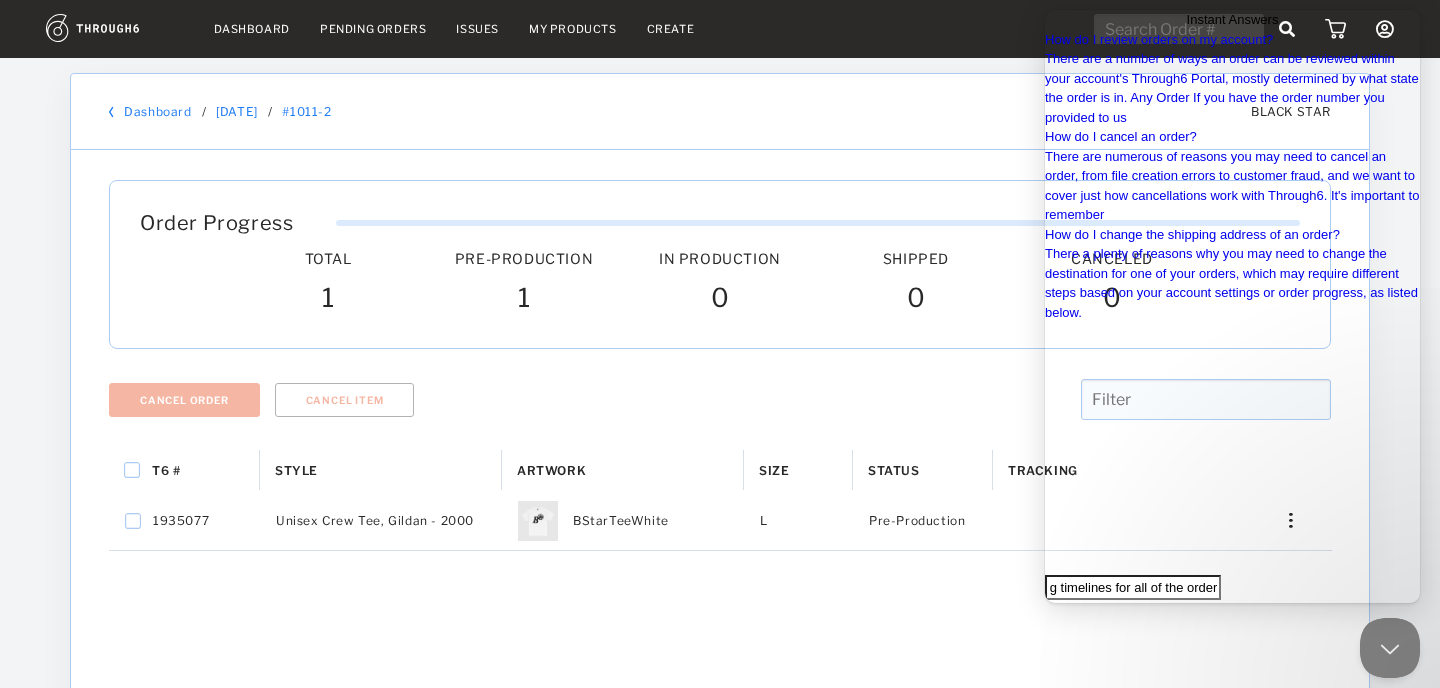 drag, startPoint x: 1255, startPoint y: 575, endPoint x: 2474, endPoint y: 585, distance: 1219.041 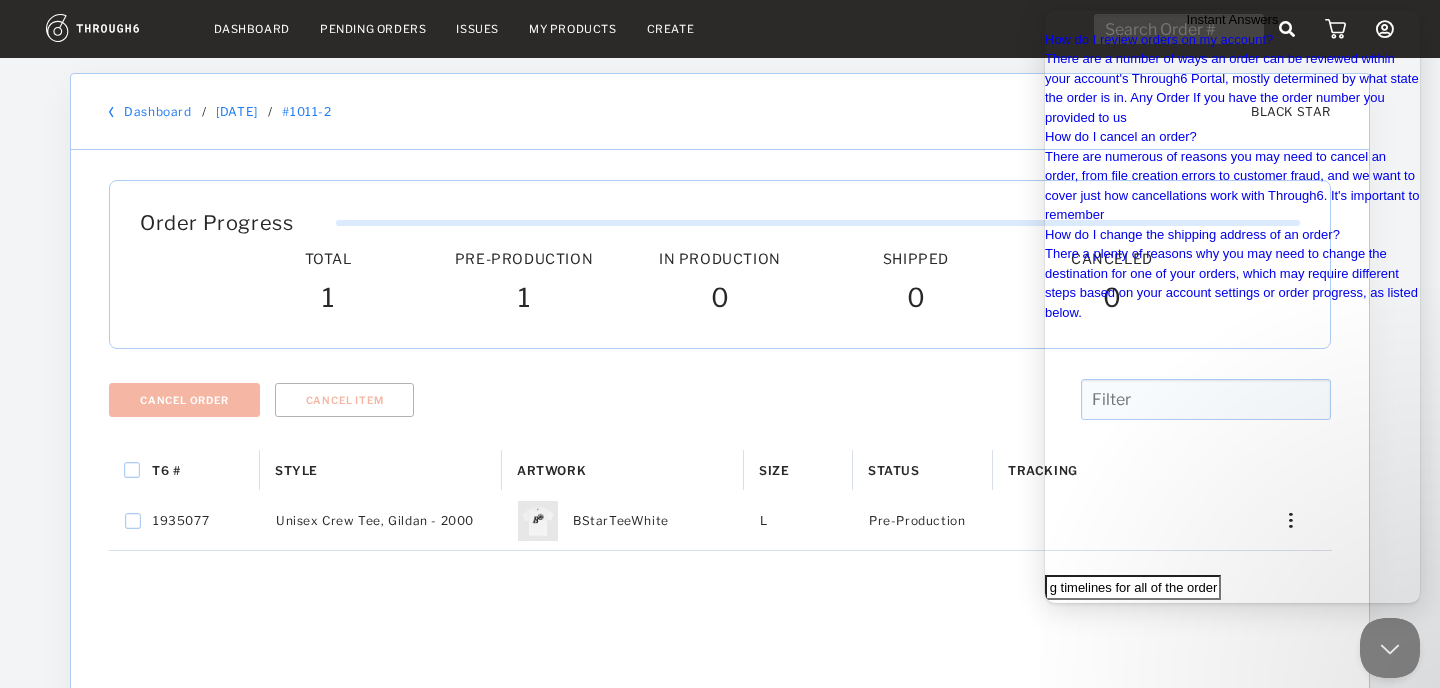 click on "Hi, can you provide production and shipping timelines for all of the orders that we have in pre-production" at bounding box center [1133, 588] 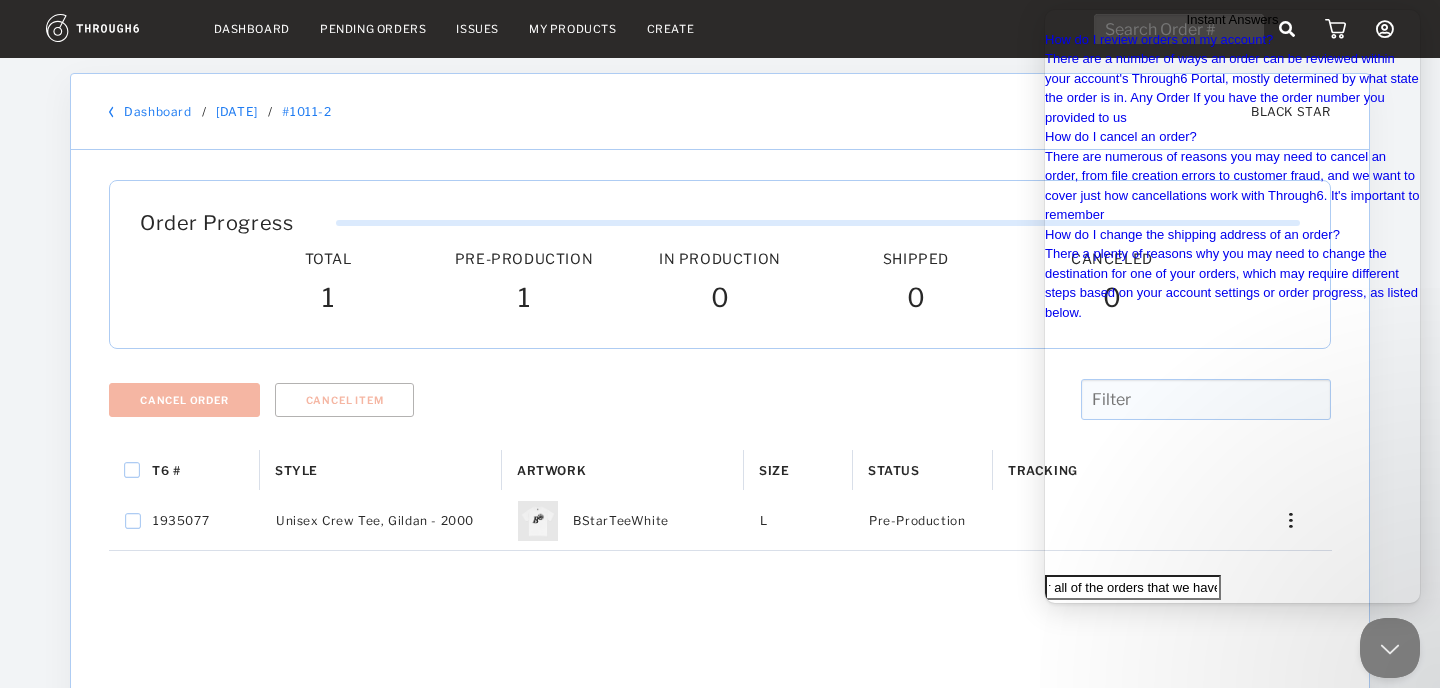 drag, startPoint x: 1316, startPoint y: 574, endPoint x: 1439, endPoint y: 588, distance: 123.79418 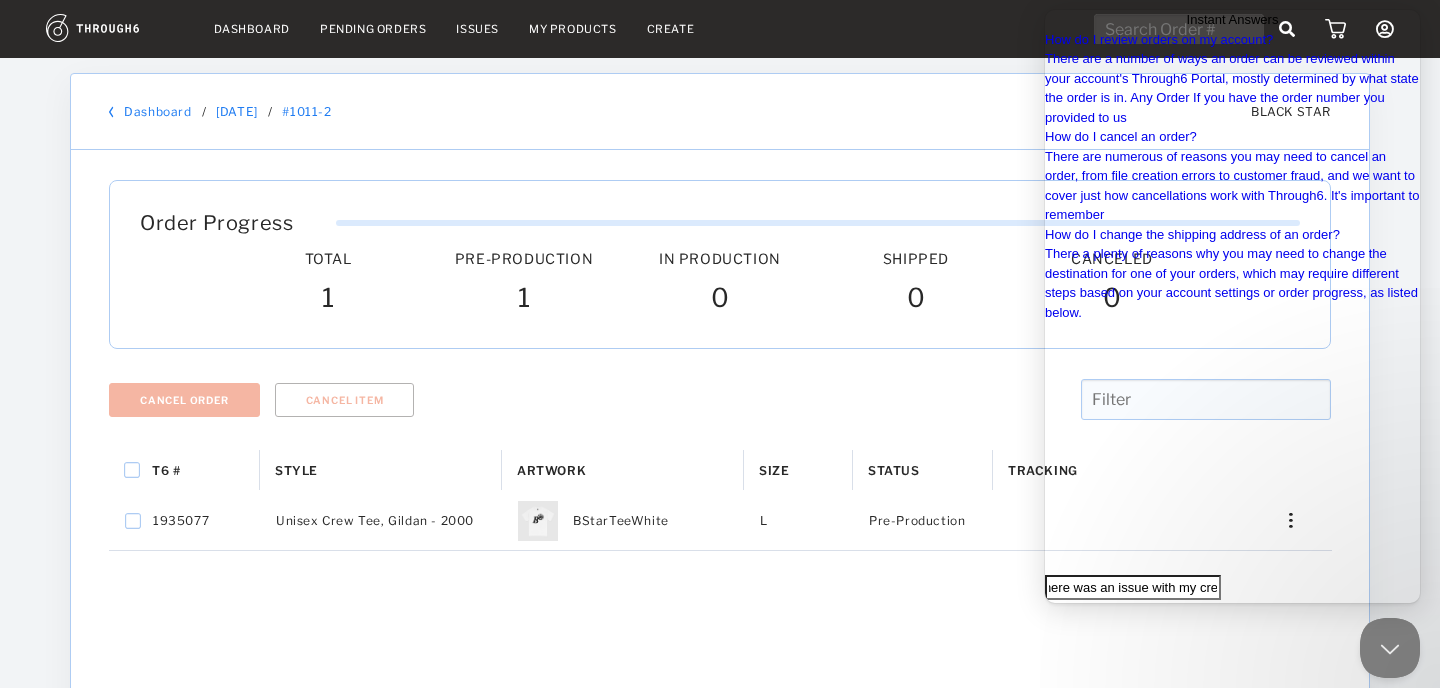 scroll, scrollTop: 0, scrollLeft: 640, axis: horizontal 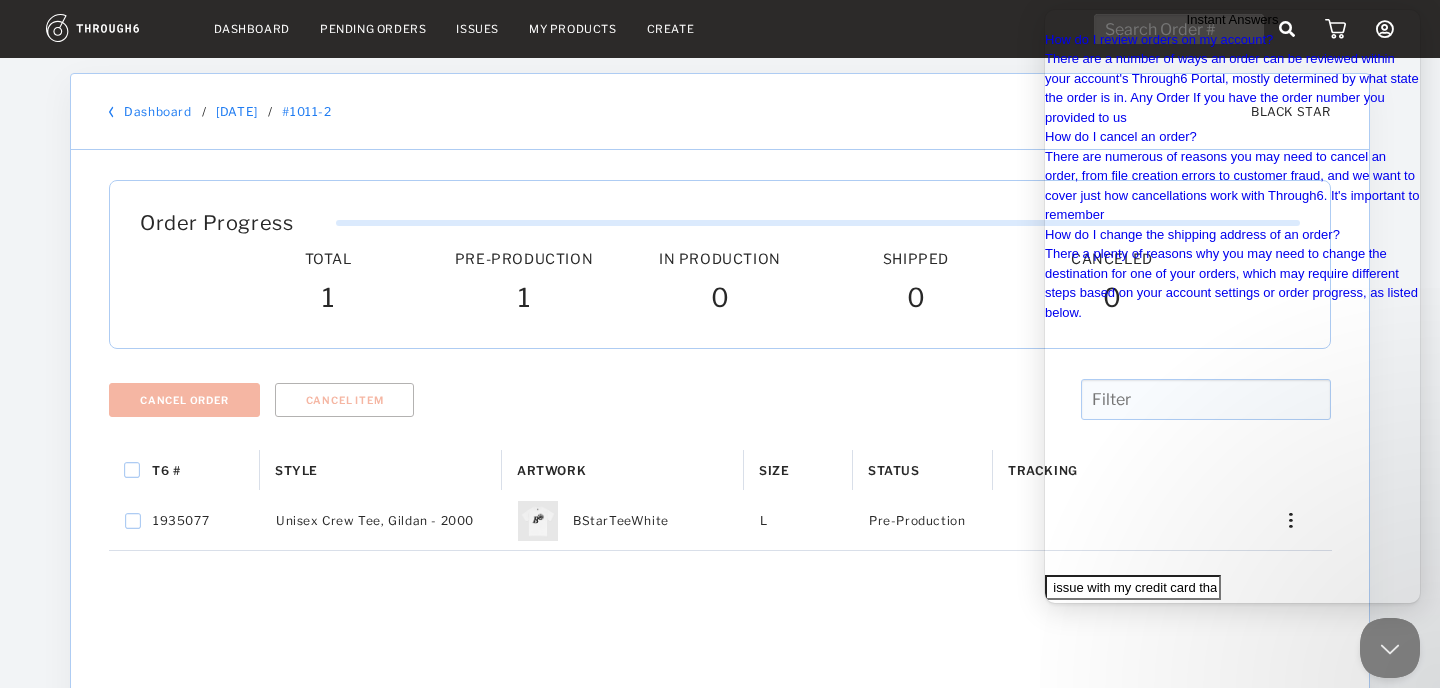 type on "Hi, can you provide production and shipping timelines for all of the orders that we have in pre-production? There was an issue with my credit card that is now resolved" 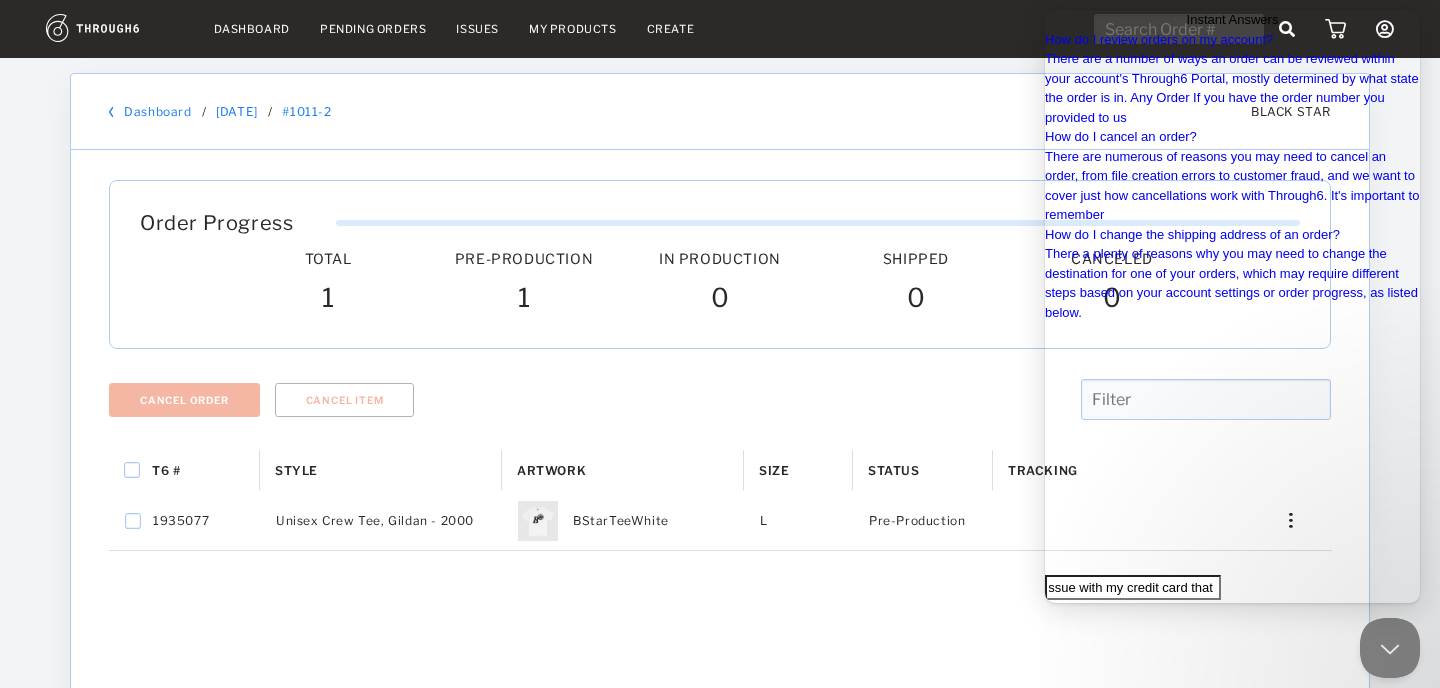 click on "search" at bounding box center (1053, 621) 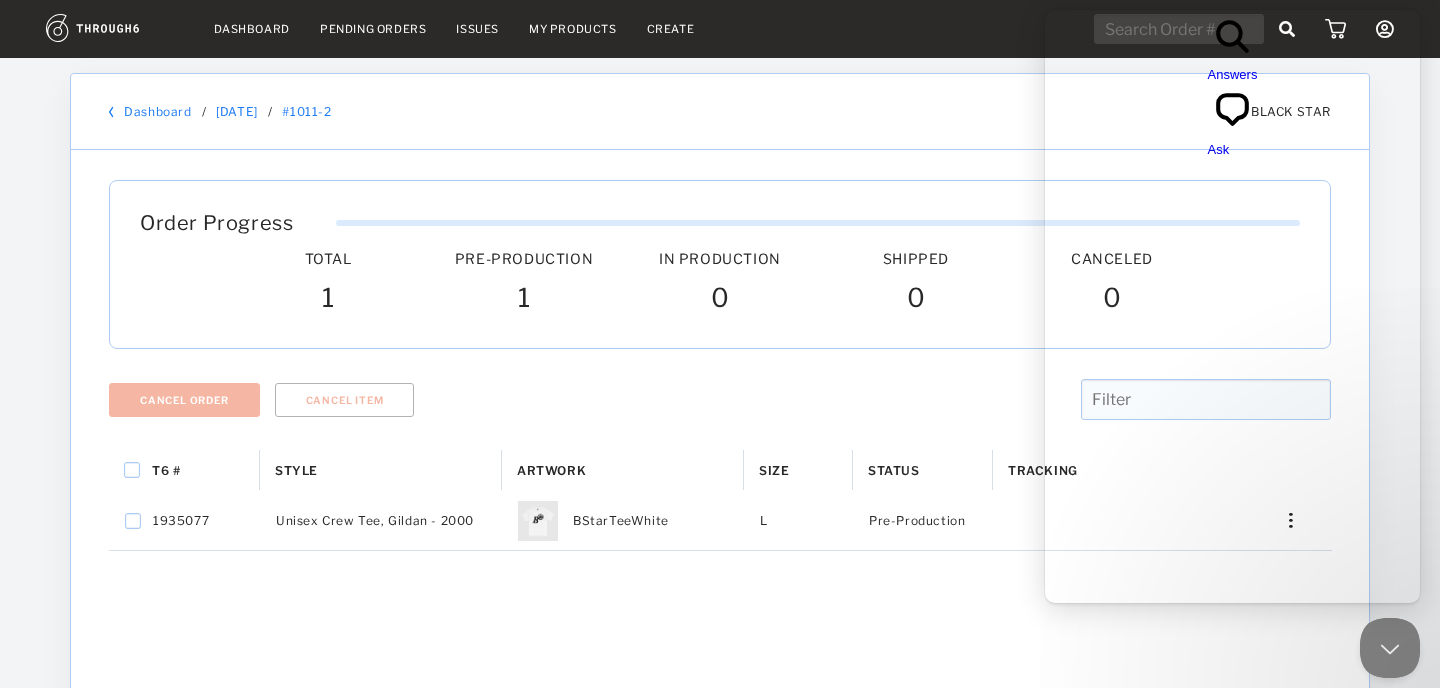 scroll, scrollTop: 0, scrollLeft: 0, axis: both 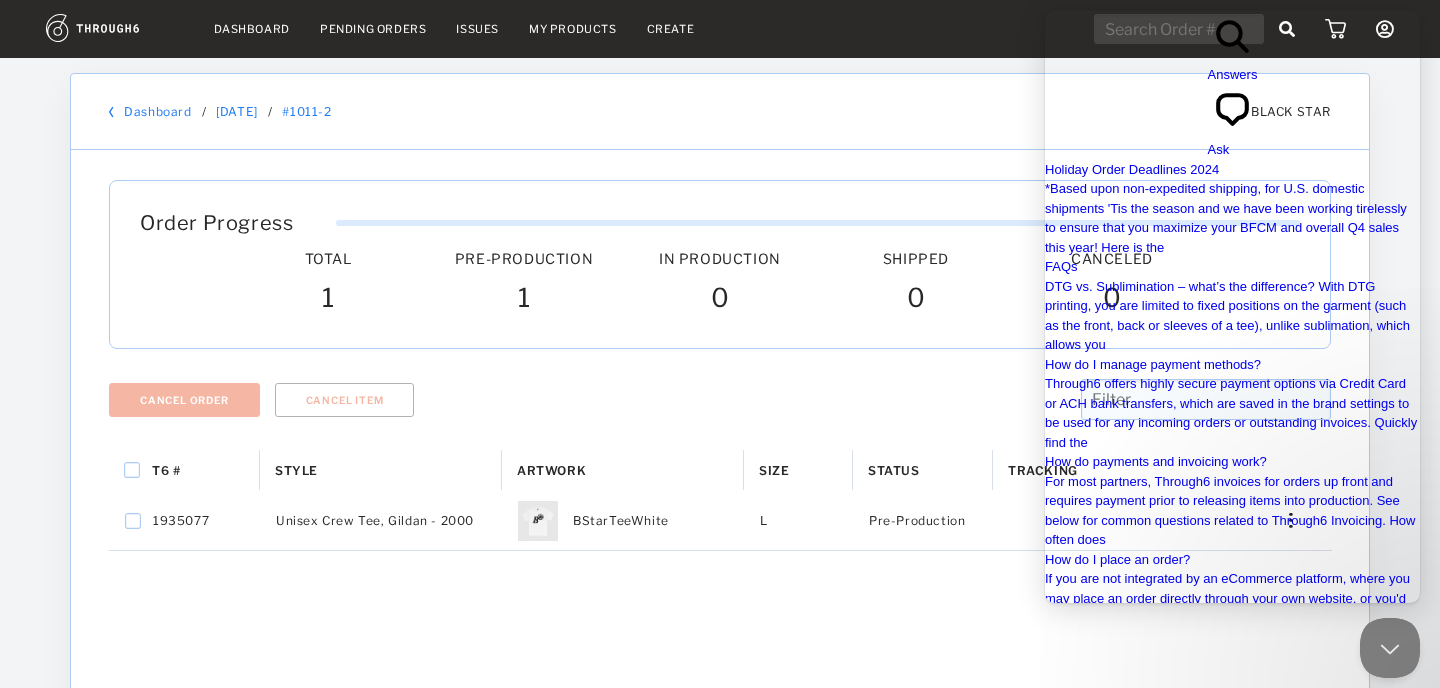 click on "Hi, can you provide production and shipping timelines for all of the orders that we have in pre-production? There was an issue with my credit card that is now resolved" at bounding box center (1133, 718) 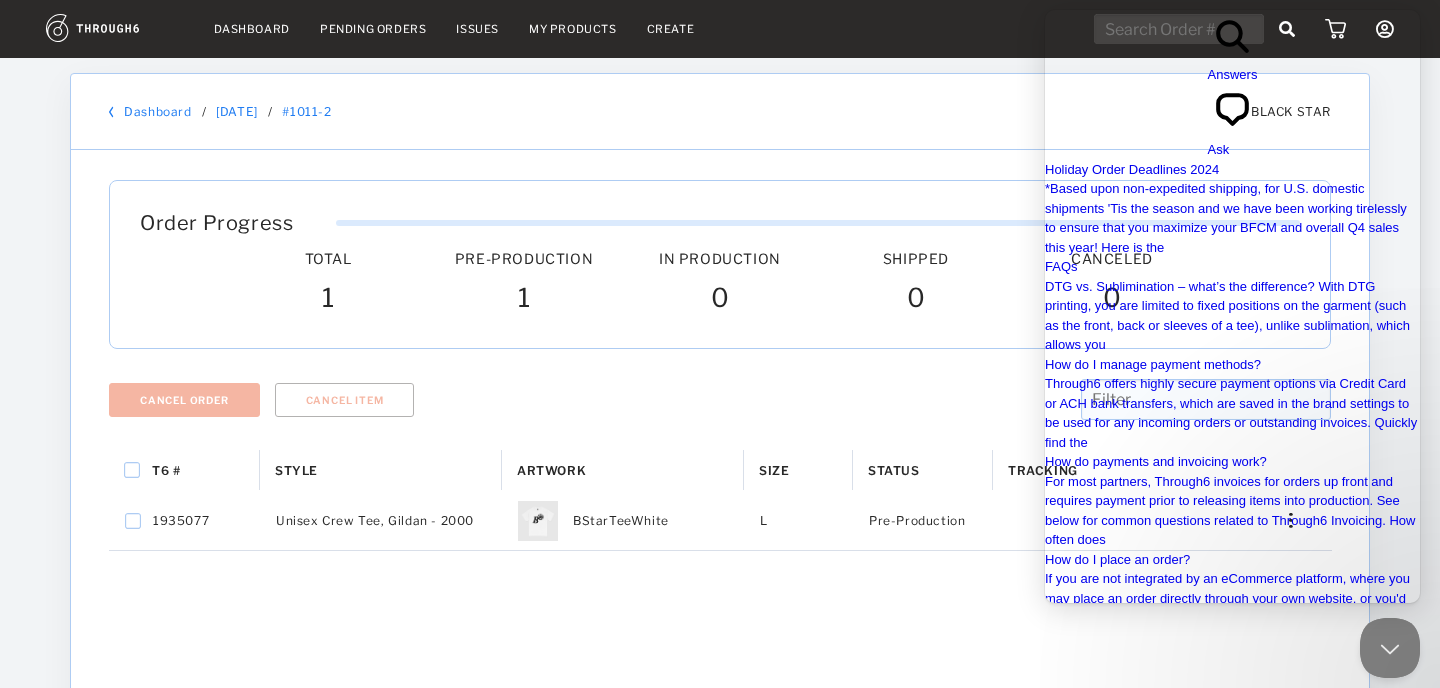 click on "Get in touch" at bounding box center [1080, 1505] 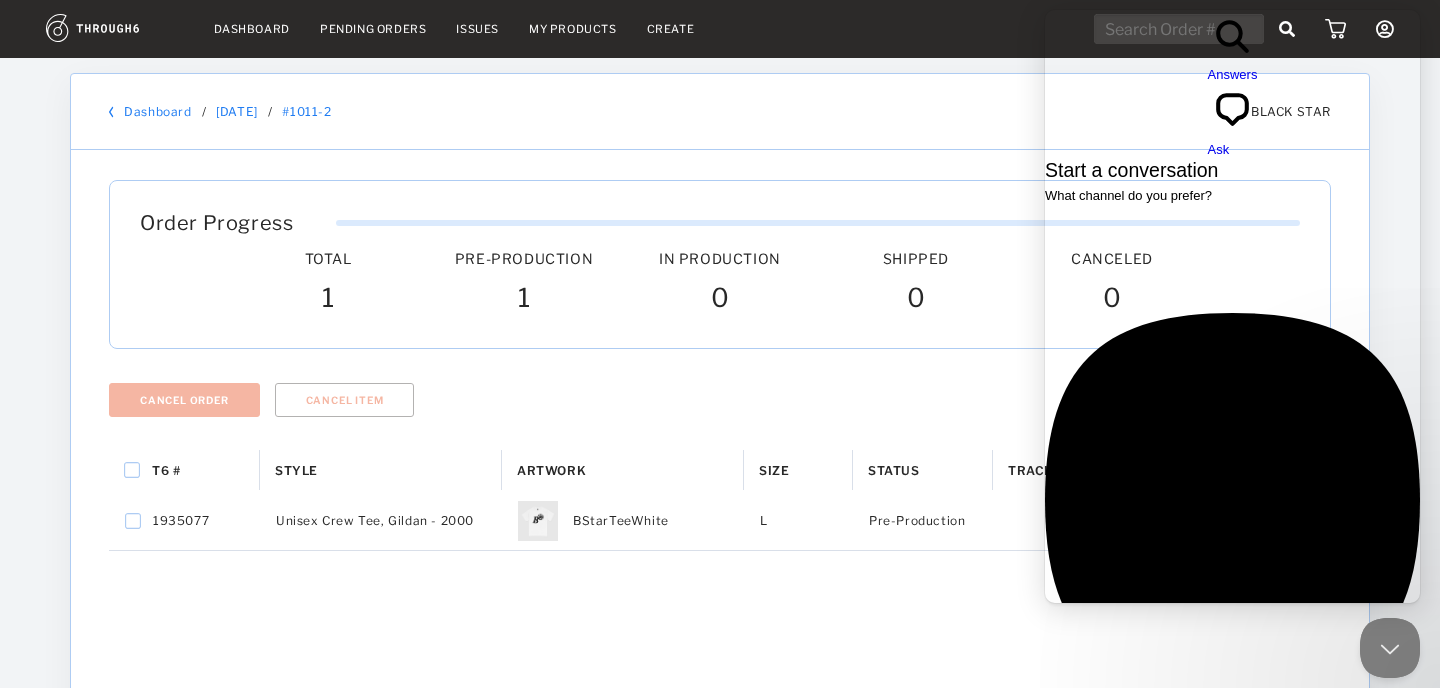 scroll, scrollTop: 0, scrollLeft: 0, axis: both 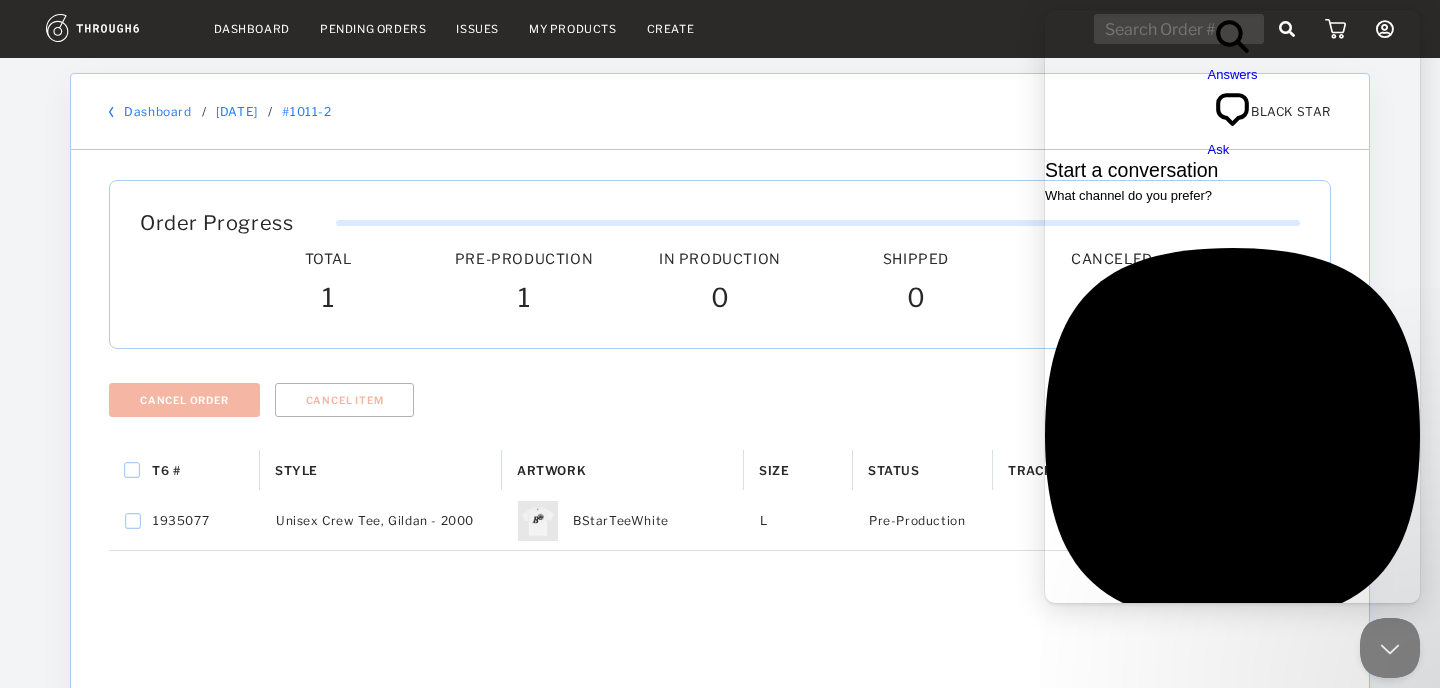 click on "chat-square" at bounding box center [1233, 130] 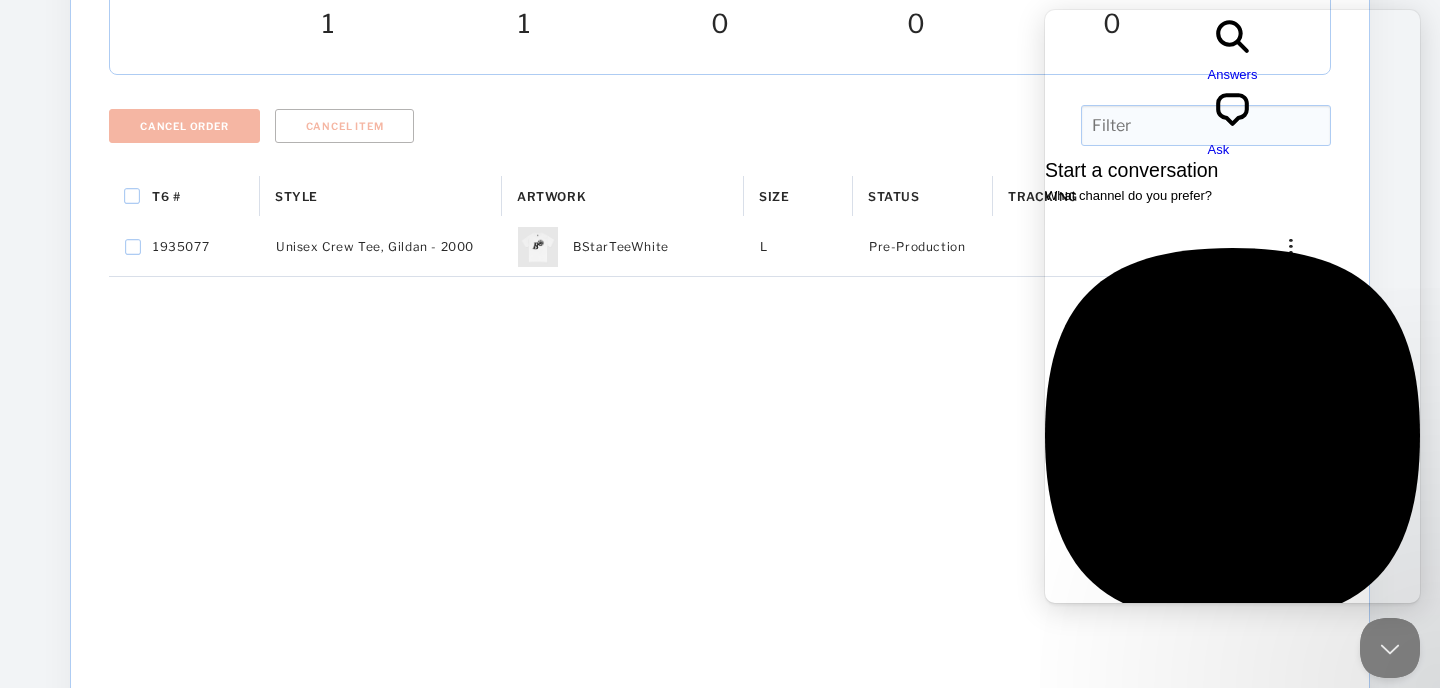 scroll, scrollTop: 556, scrollLeft: 0, axis: vertical 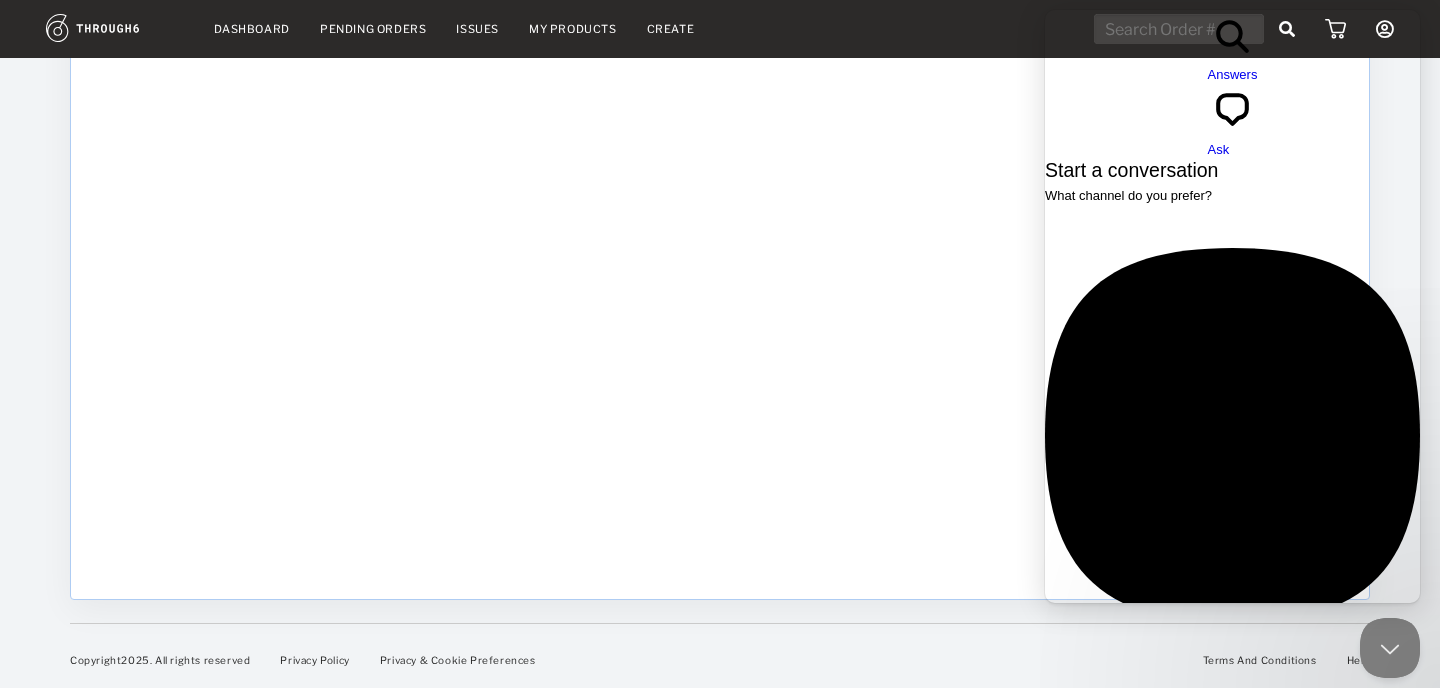 click at bounding box center [1232, 720] 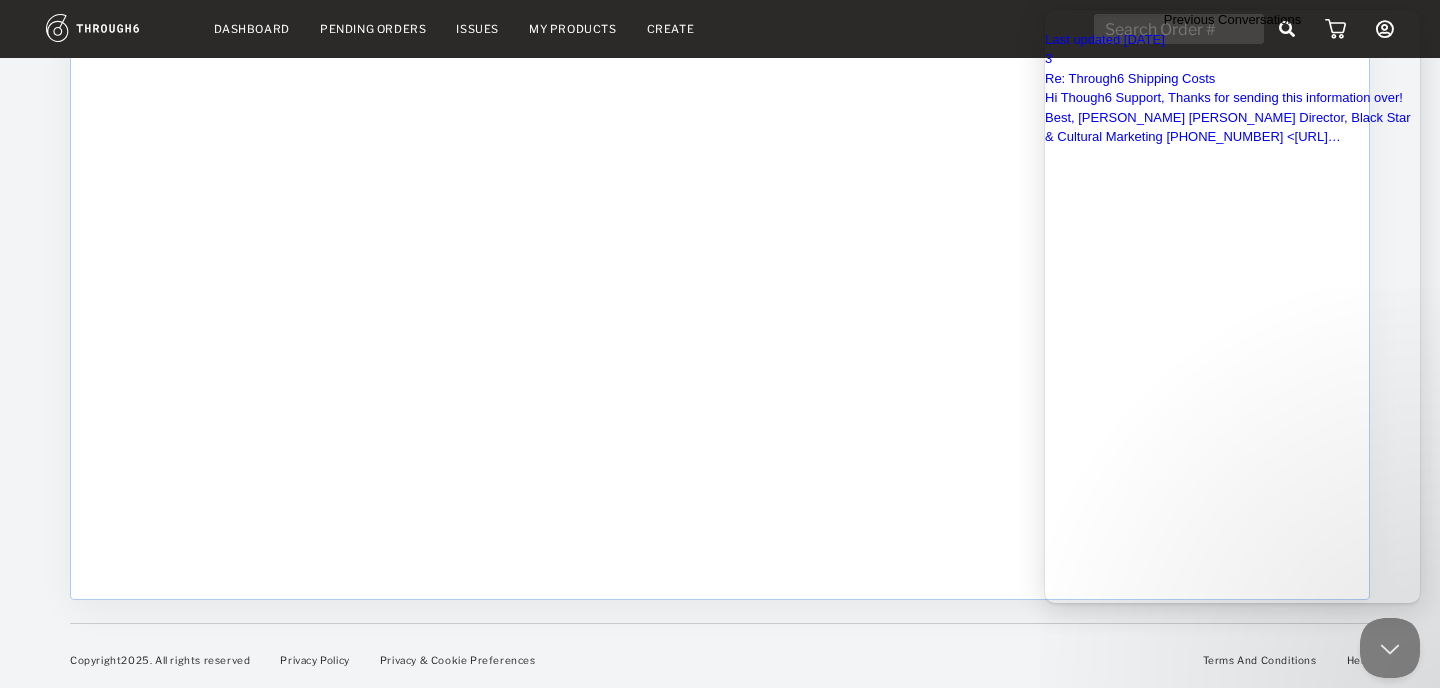 click on "Go back" at bounding box center (1164, 30) 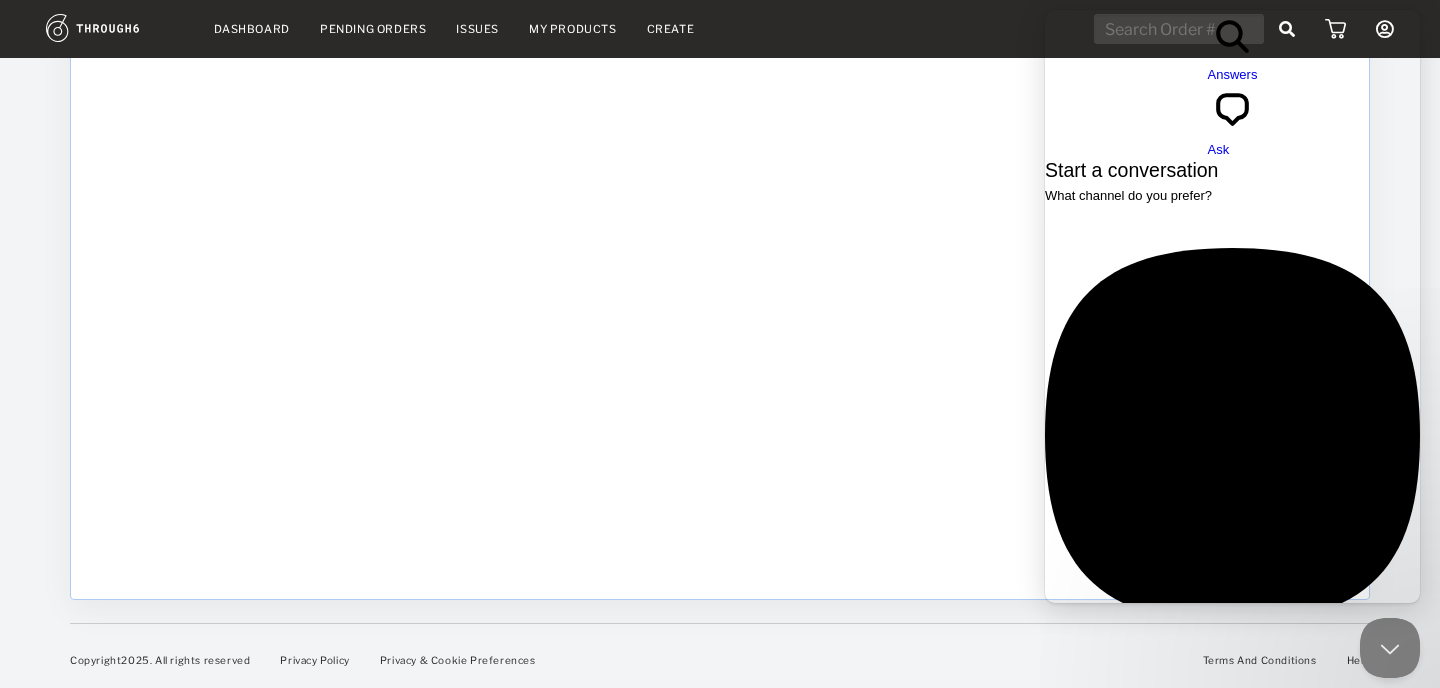 click on "Answers" at bounding box center (1233, 74) 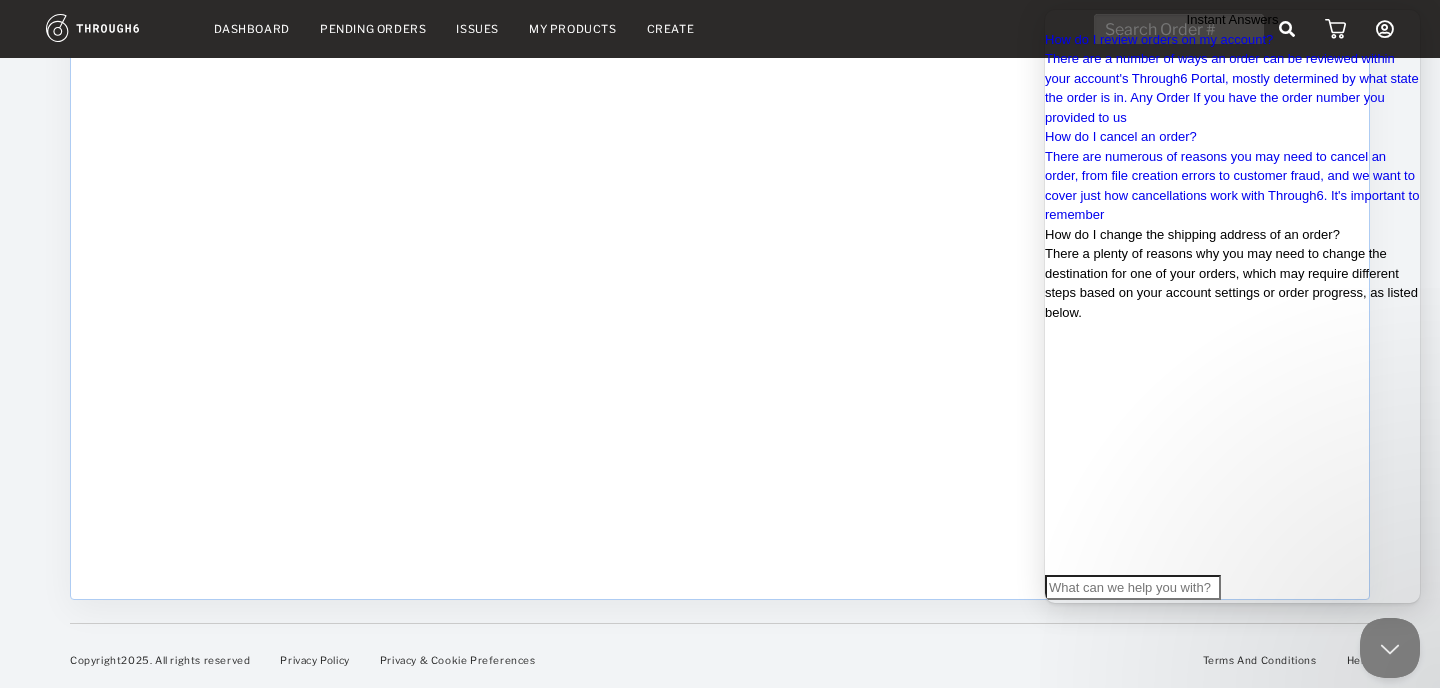 scroll, scrollTop: 45, scrollLeft: 0, axis: vertical 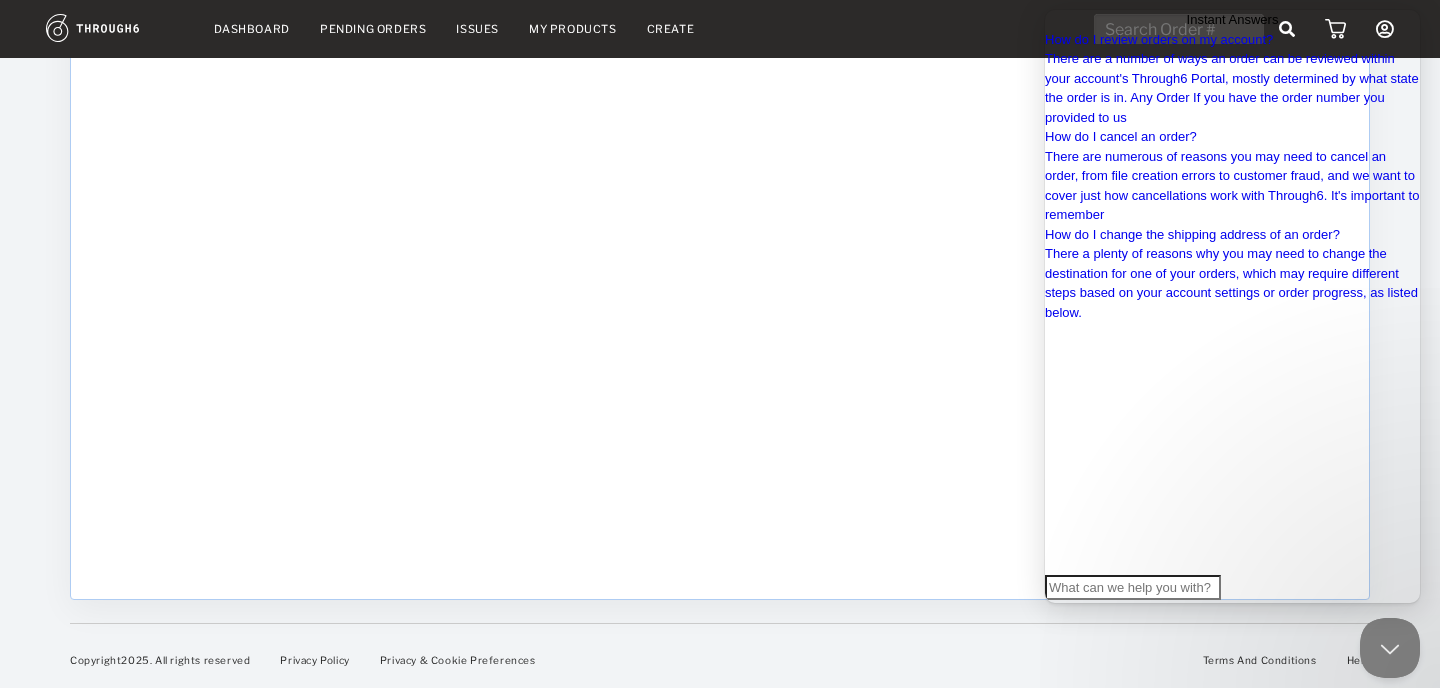 click at bounding box center [1133, 588] 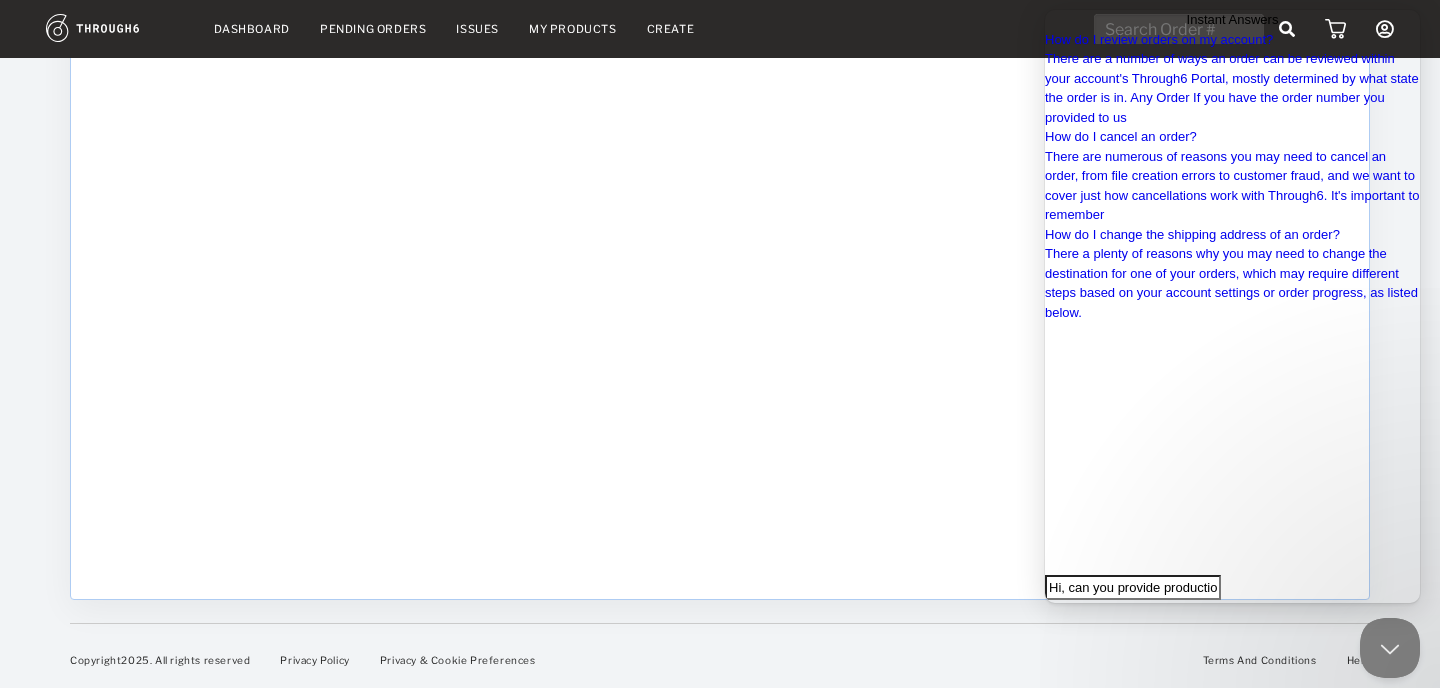 scroll, scrollTop: 0, scrollLeft: 695, axis: horizontal 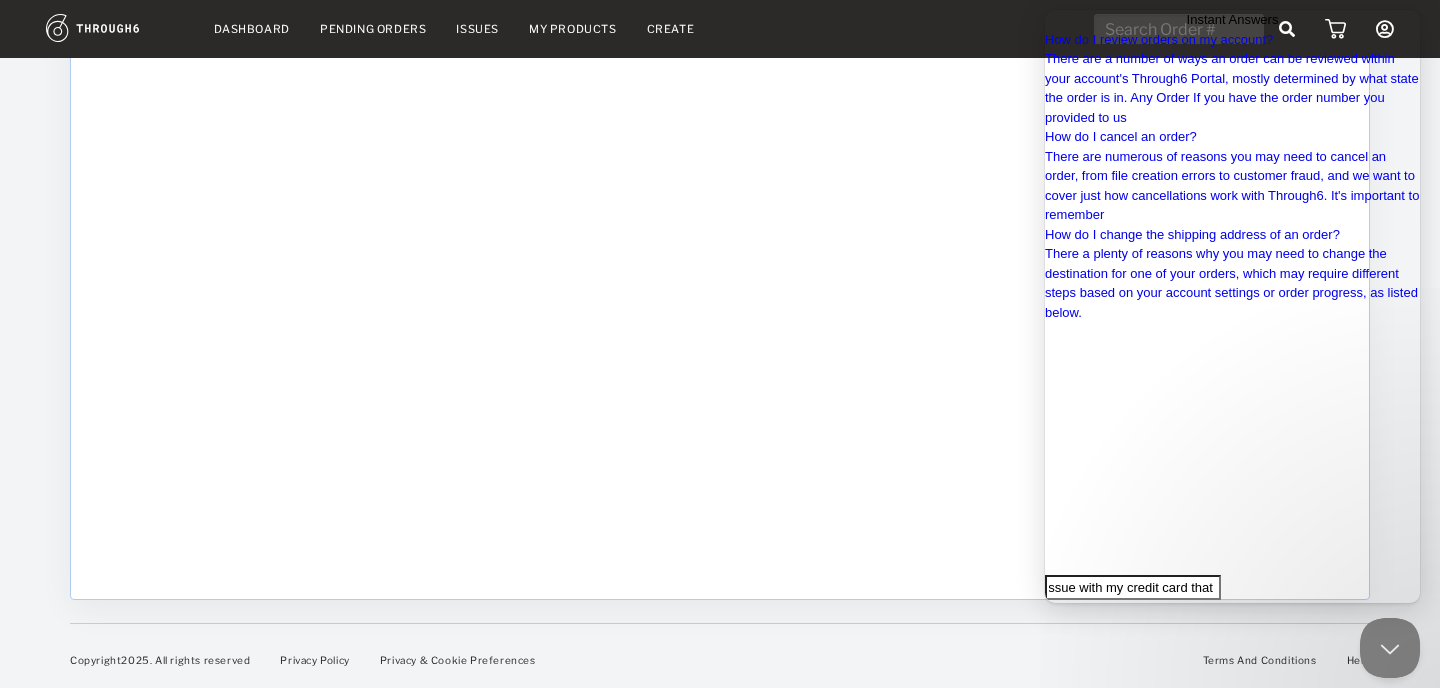 type on "Hi, can you provide production and shipping timelines for all of the orders that we have in pre-production? There was an issue with my credit card that is now resolved" 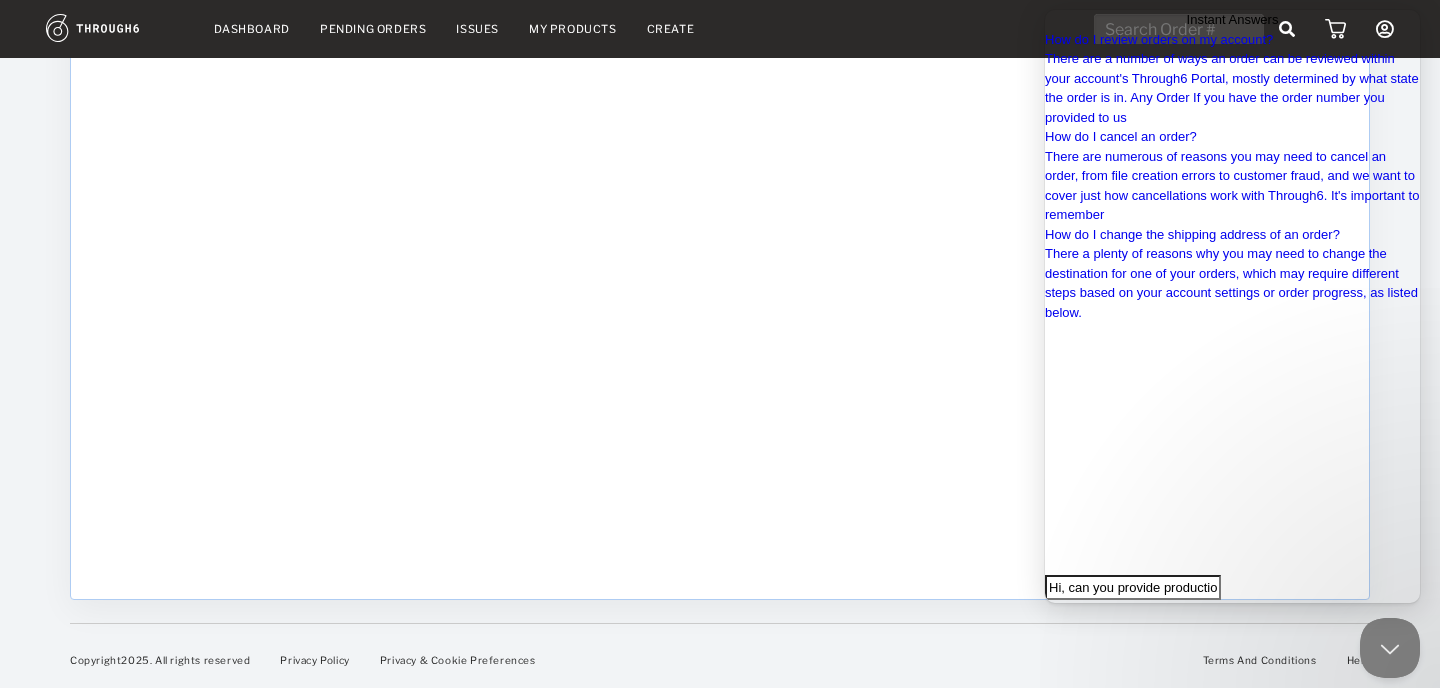 click on "search" at bounding box center (1053, 621) 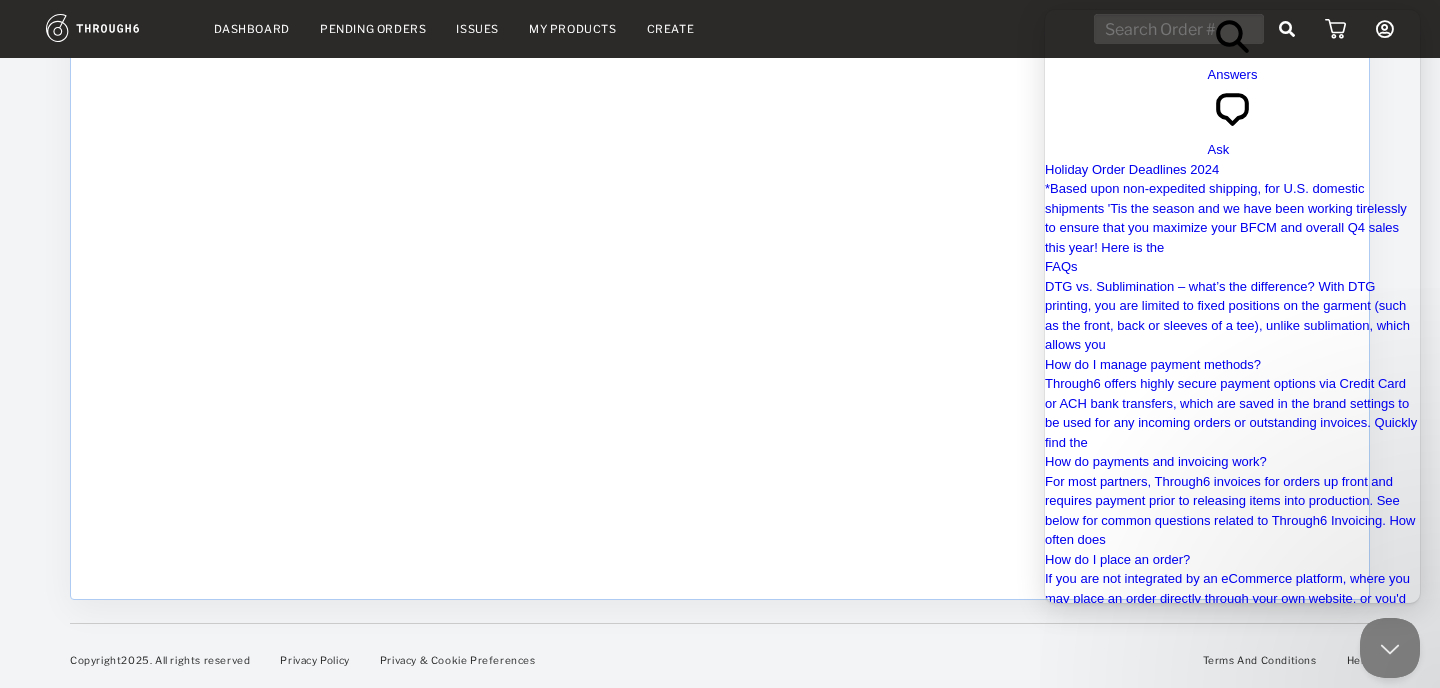 scroll, scrollTop: 0, scrollLeft: 0, axis: both 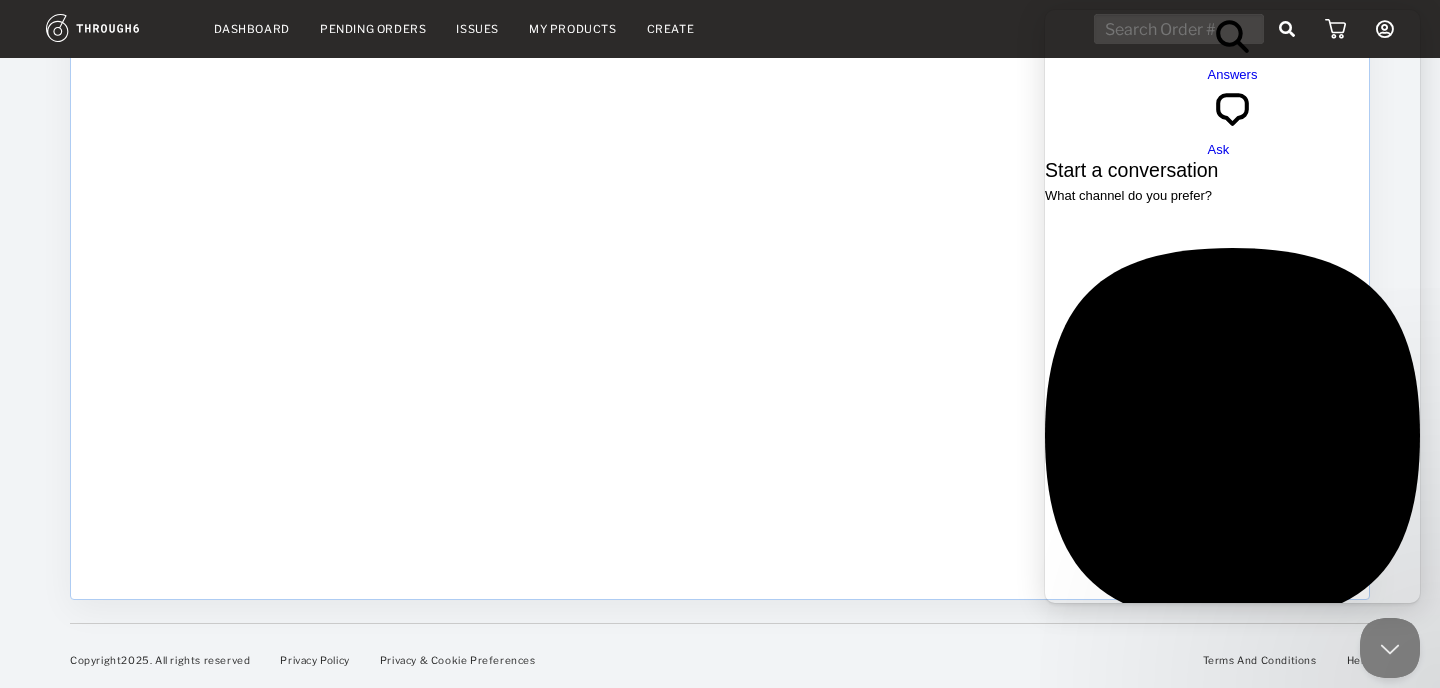 click on "What channel do you prefer?" at bounding box center [1232, 196] 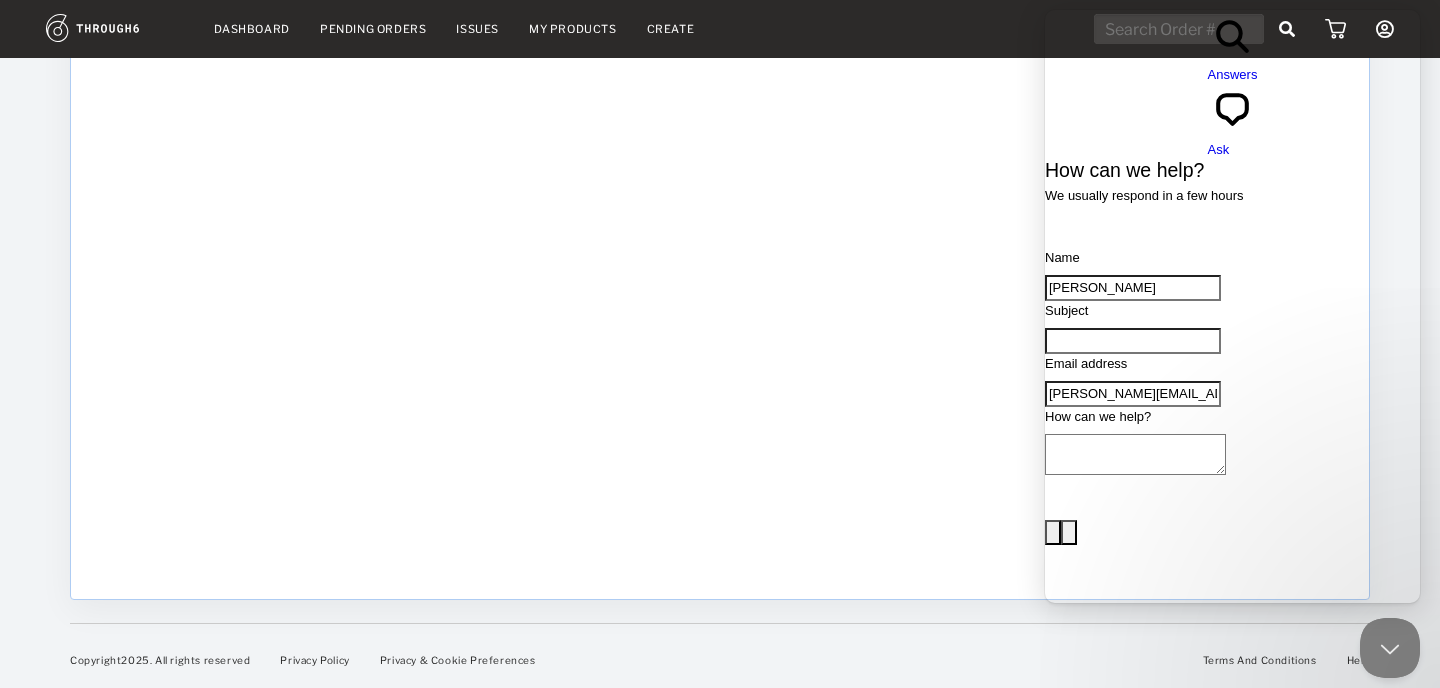 click on "Answers" at bounding box center [1233, 74] 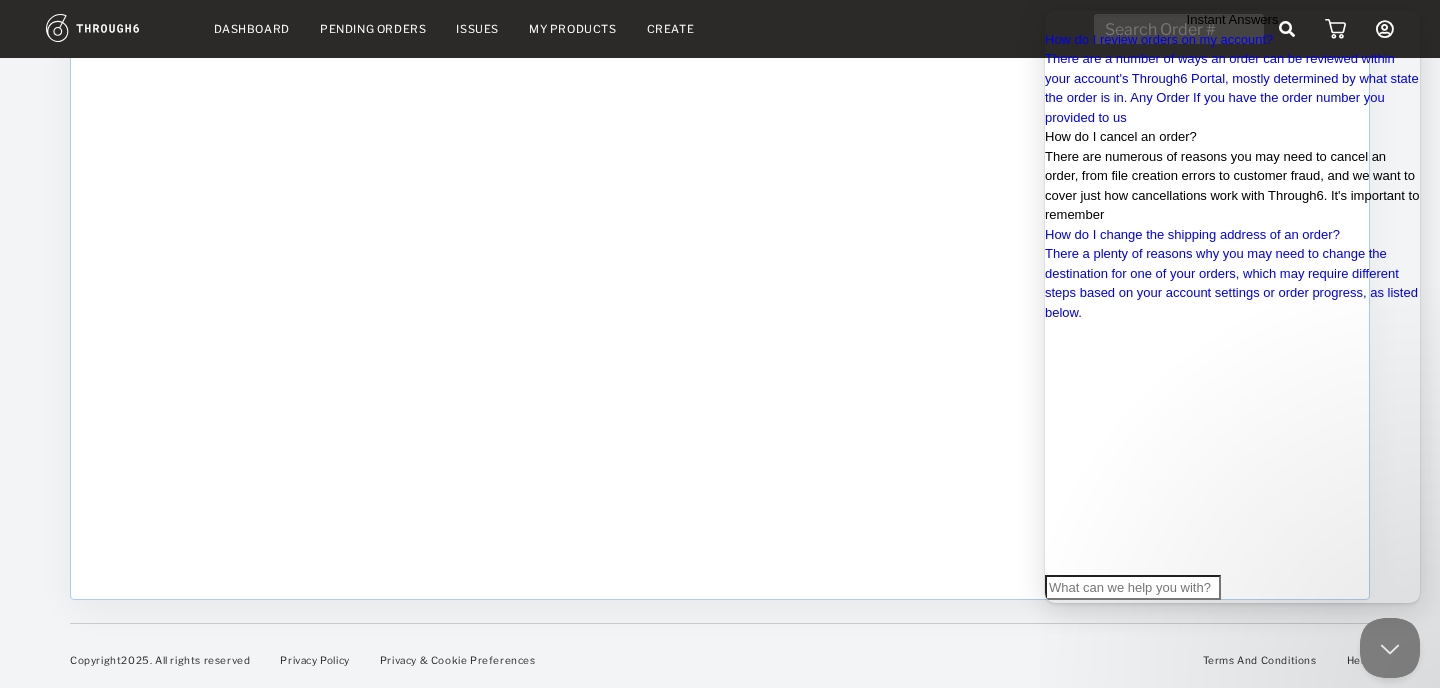 scroll, scrollTop: 45, scrollLeft: 0, axis: vertical 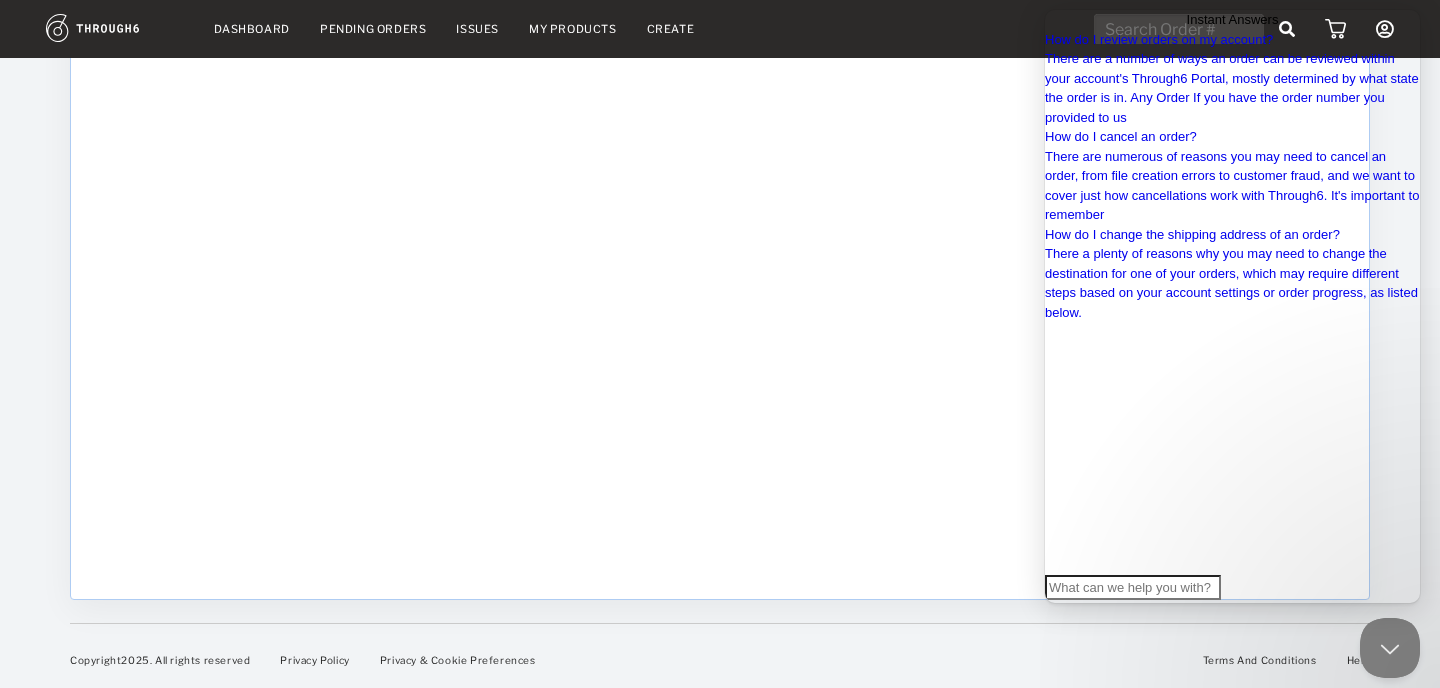click at bounding box center (1133, 588) 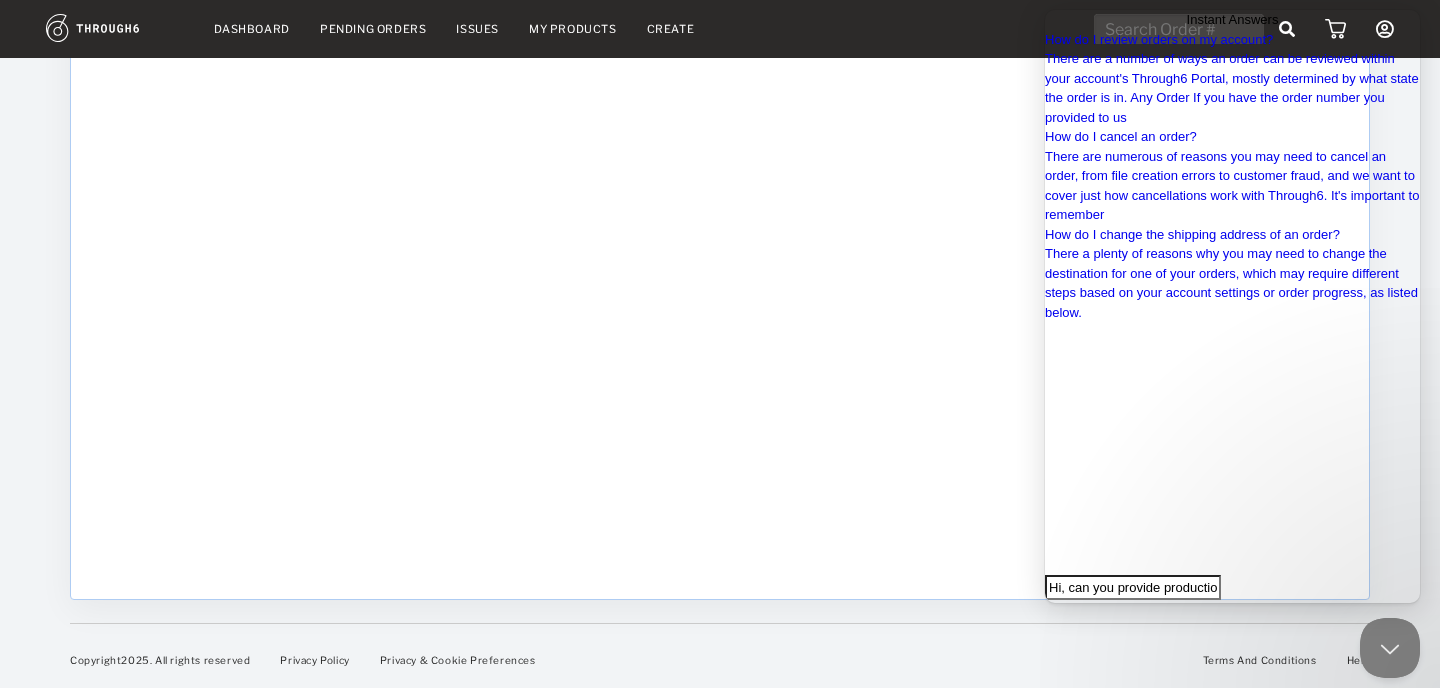 scroll, scrollTop: 0, scrollLeft: 695, axis: horizontal 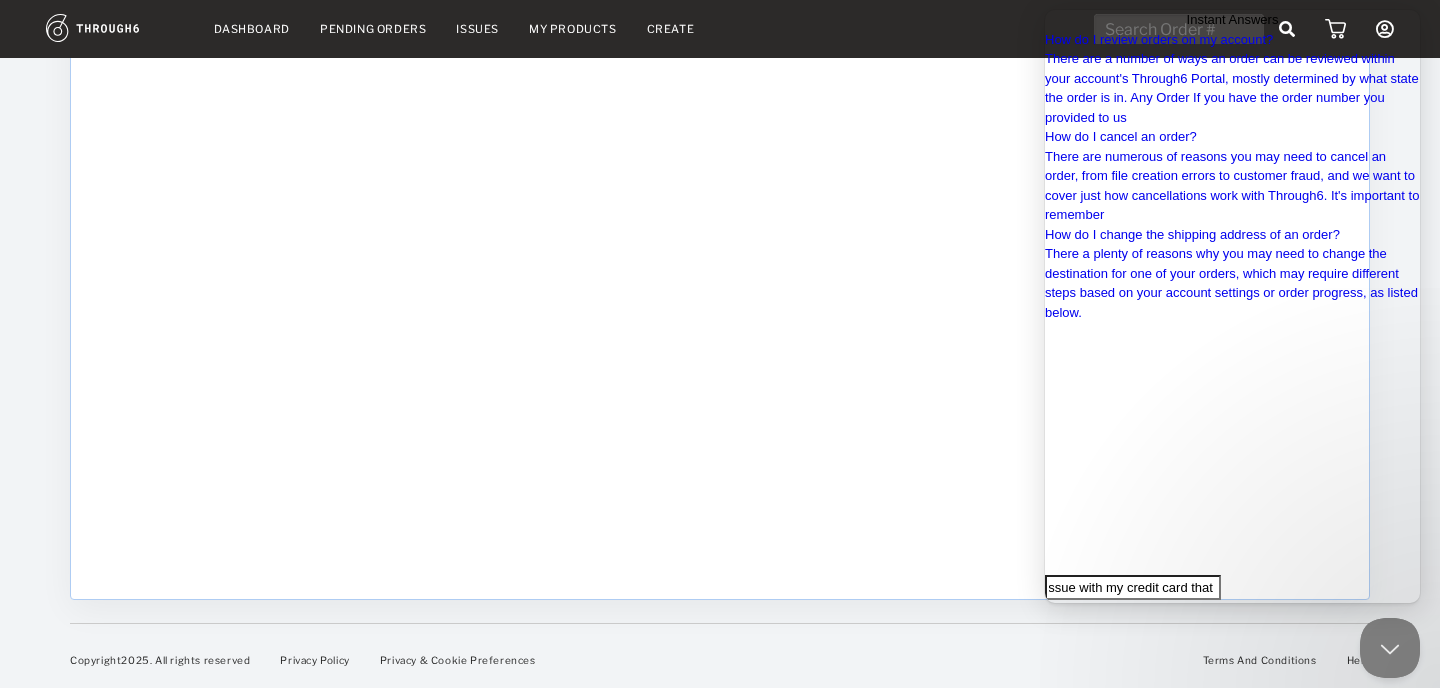type on "Hi, can you provide production and shipping timelines for all of the orders that we have in pre-production? There was an issue with my credit card that is now resolved" 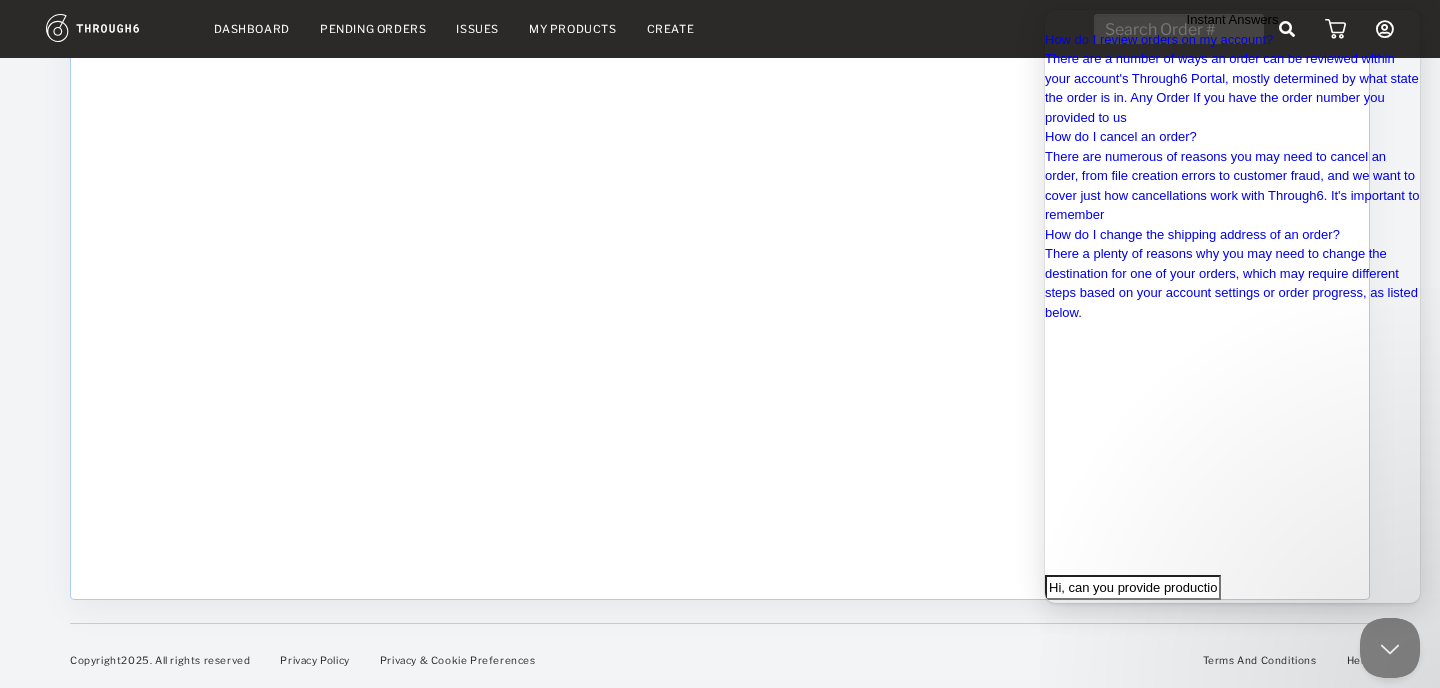 click on "search" at bounding box center (1053, 621) 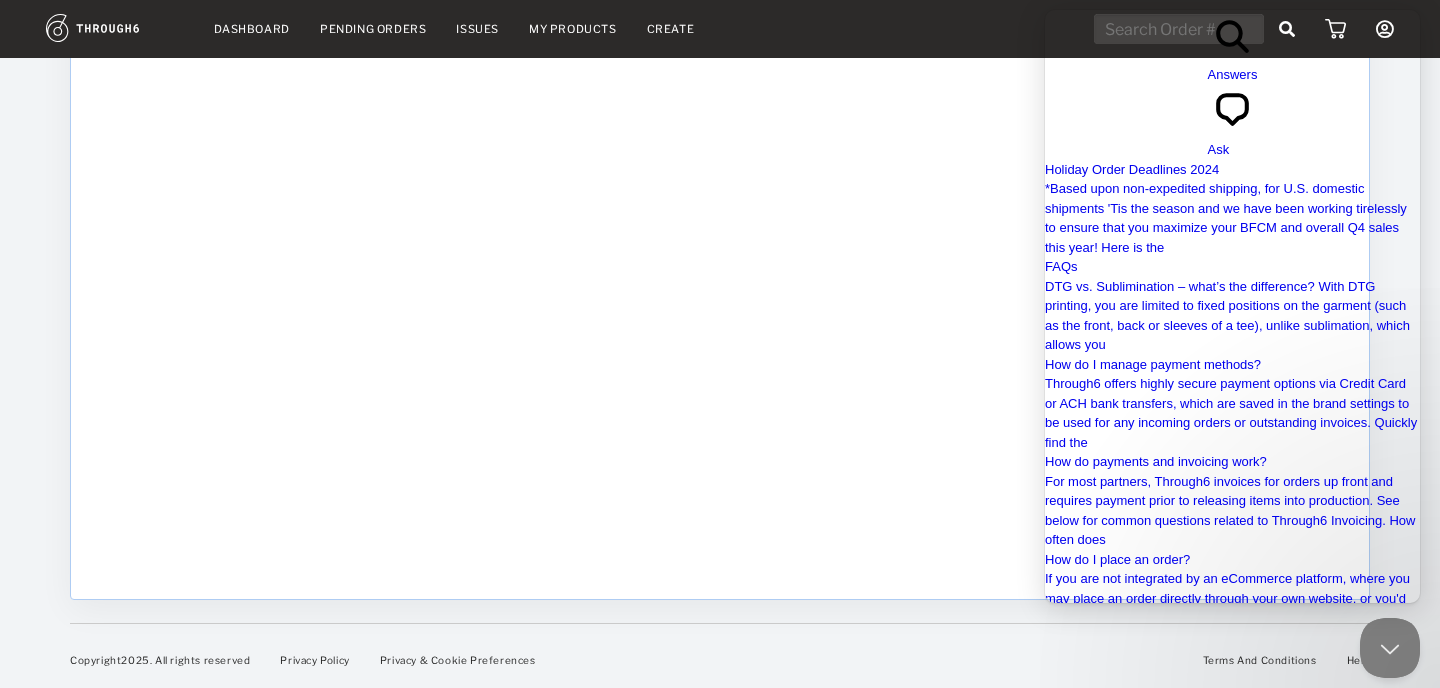 scroll, scrollTop: 0, scrollLeft: 0, axis: both 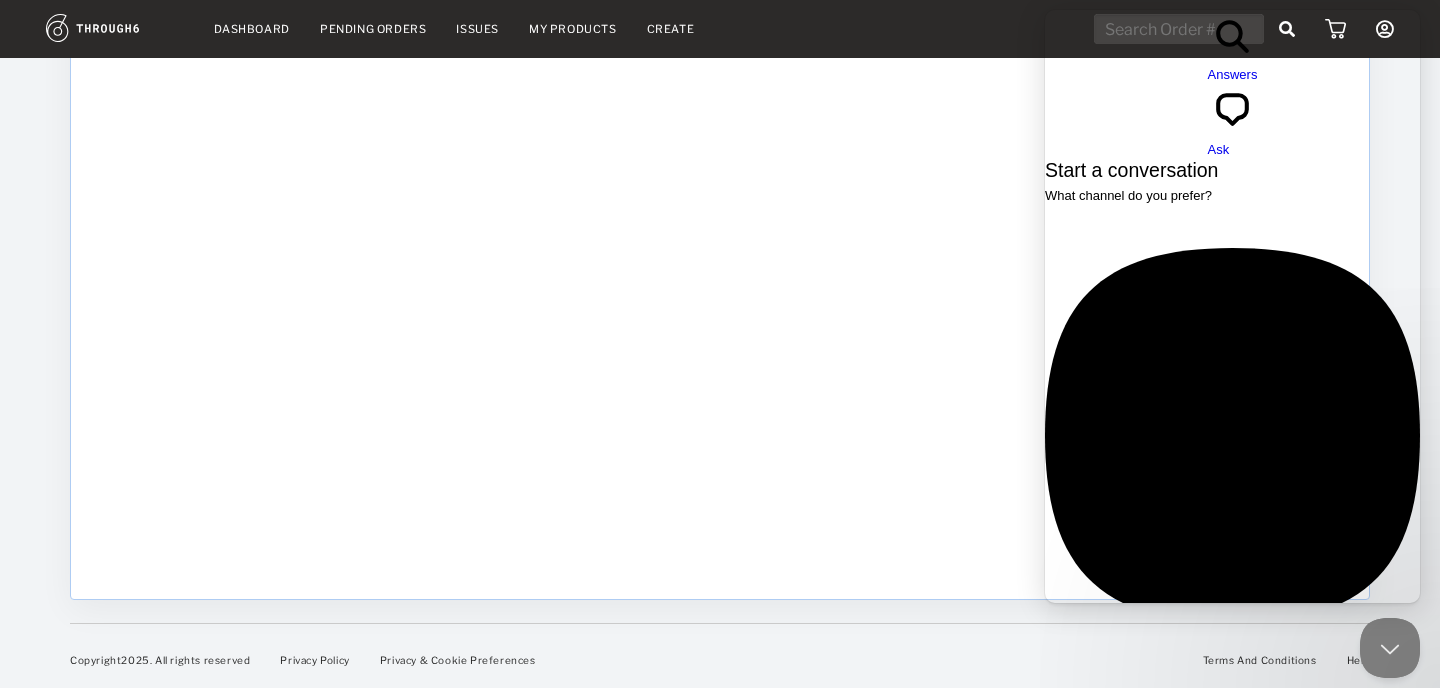 click on "No time to wait around? We usually respond within a few hours" at bounding box center [1226, 686] 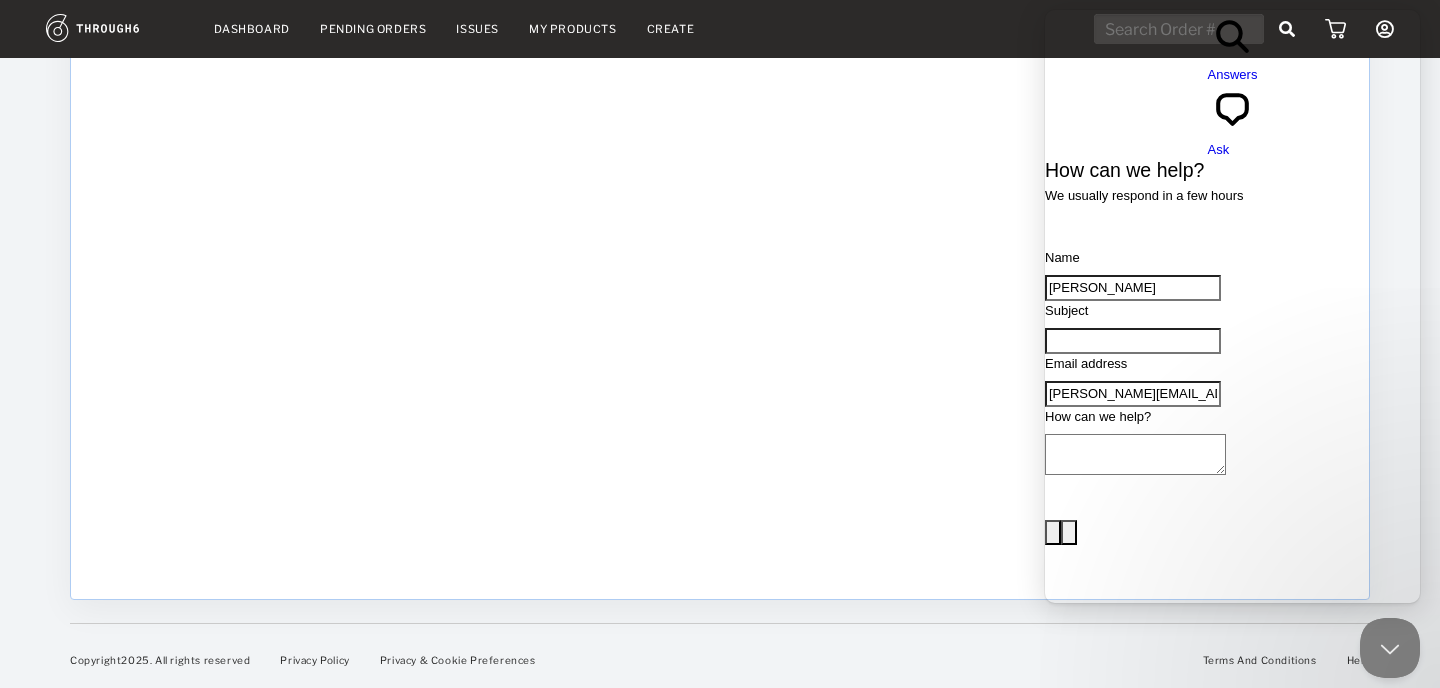 click on "Subject" at bounding box center (1133, 341) 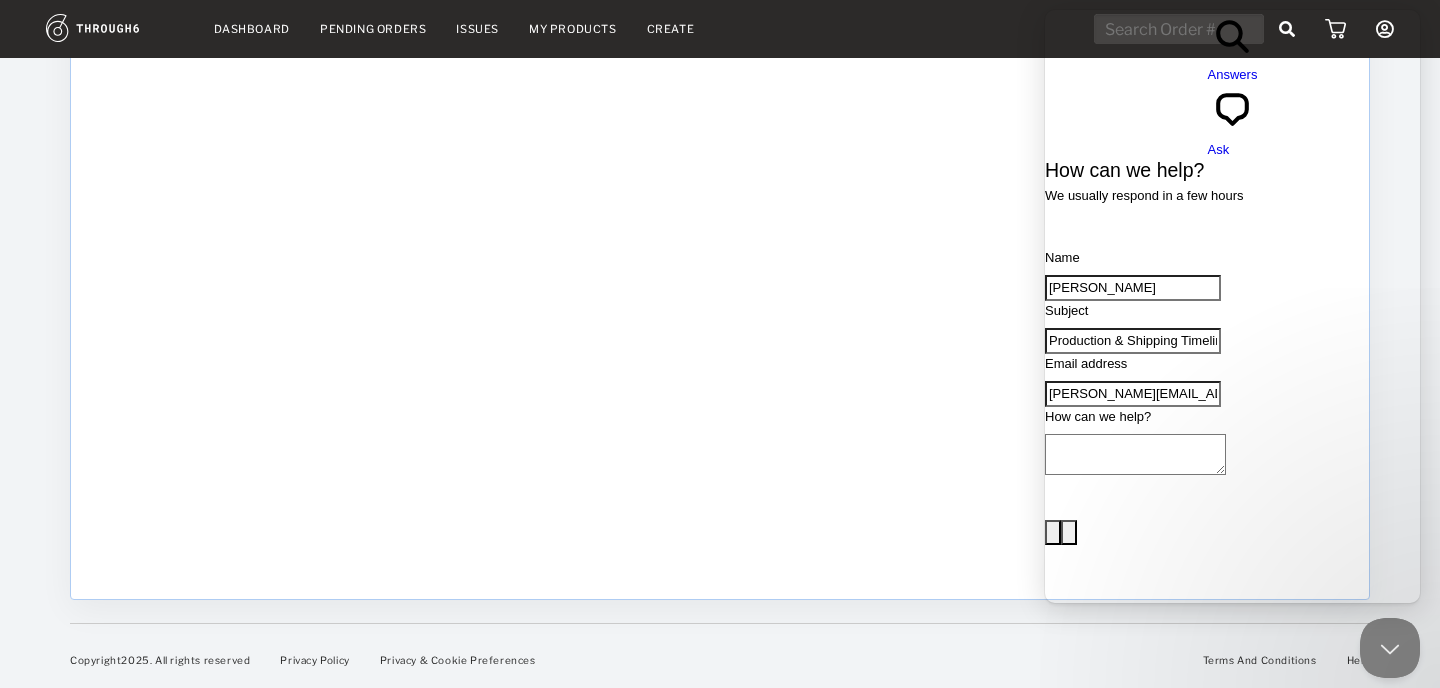 type on "Production & Shipping Timelines" 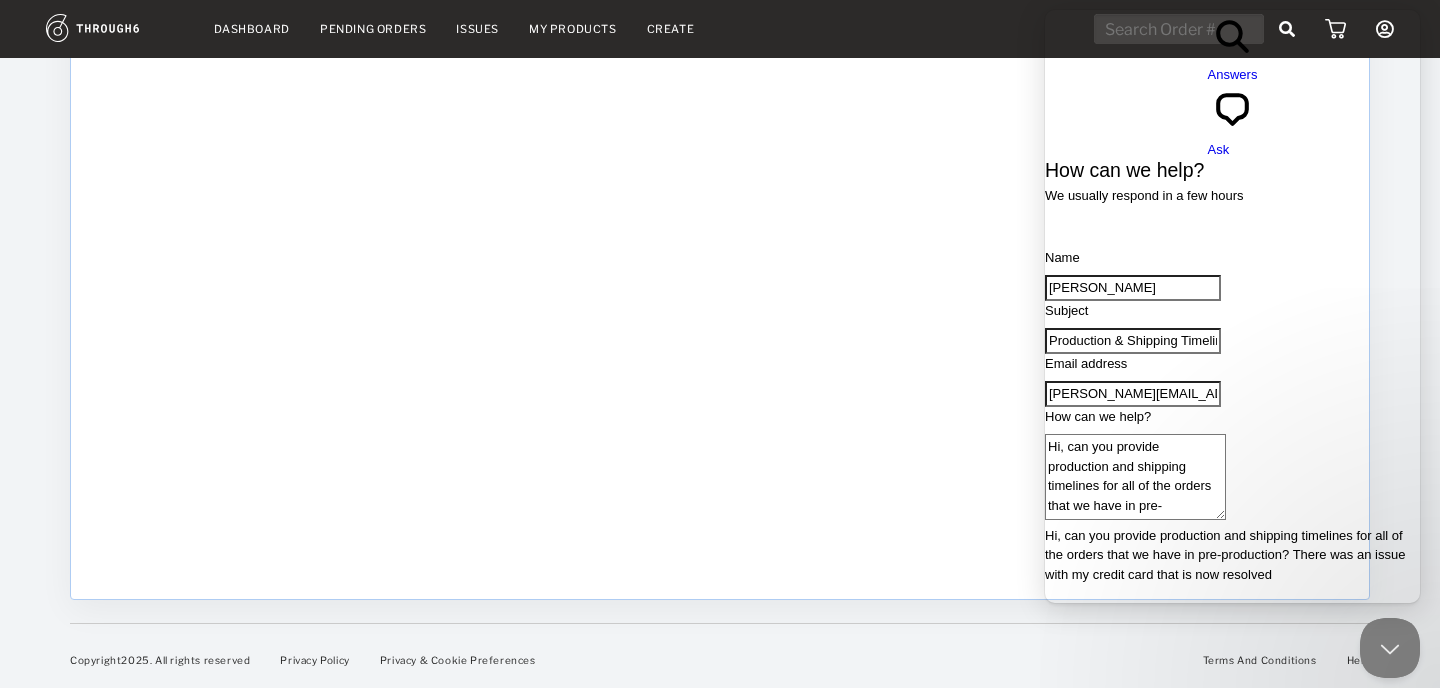 scroll, scrollTop: 3, scrollLeft: 0, axis: vertical 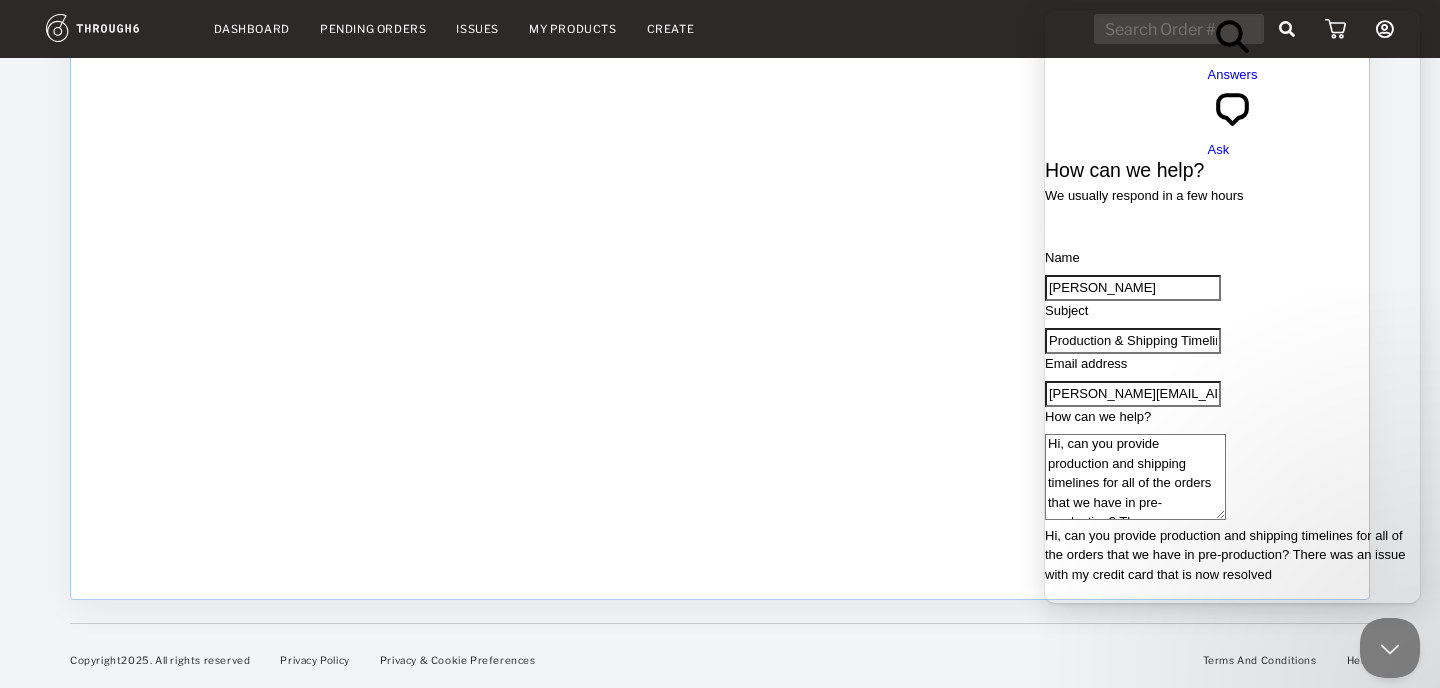 click on "Hi, can you provide production and shipping timelines for all of the orders that we have in pre-production? There was an issue with my credit card that is now resolved" at bounding box center [1135, 477] 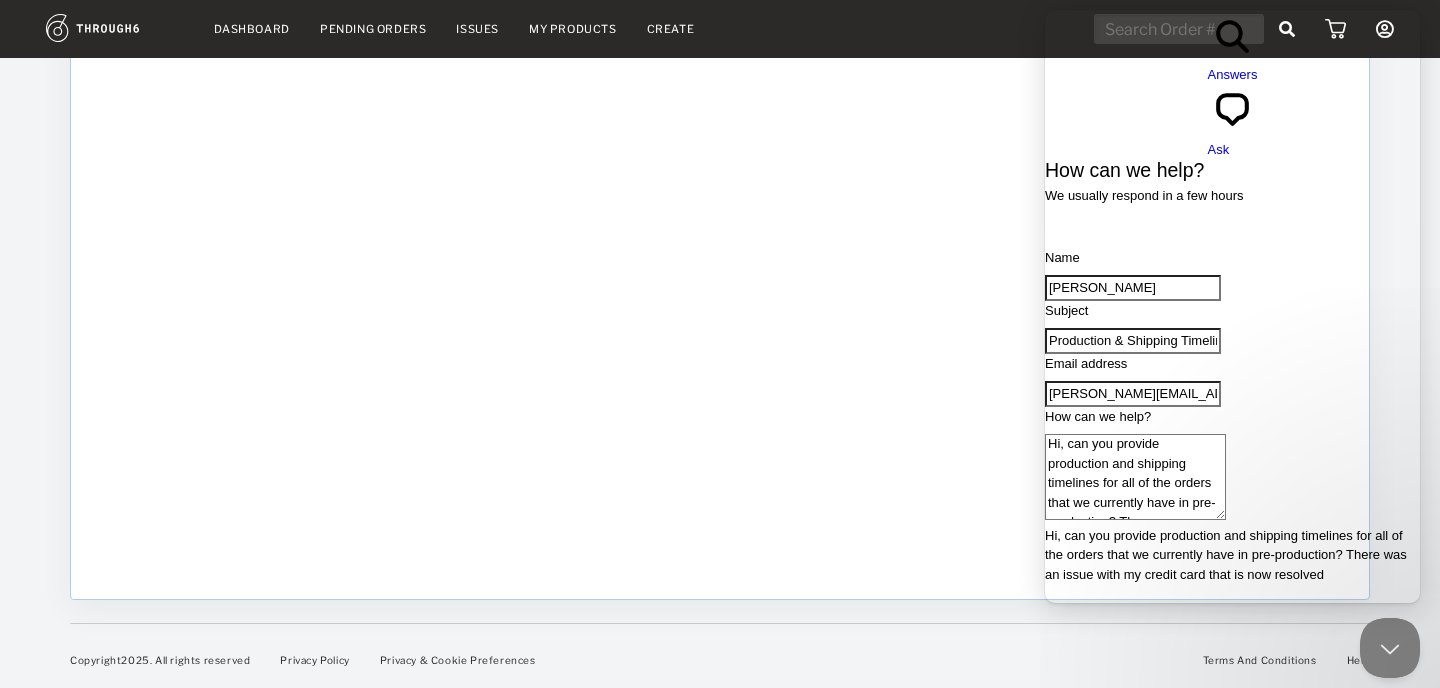 click on "Hi, can you provide production and shipping timelines for all of the orders that we currently have in pre-production? There was an issue with my credit card that is now resolved" at bounding box center [1135, 477] 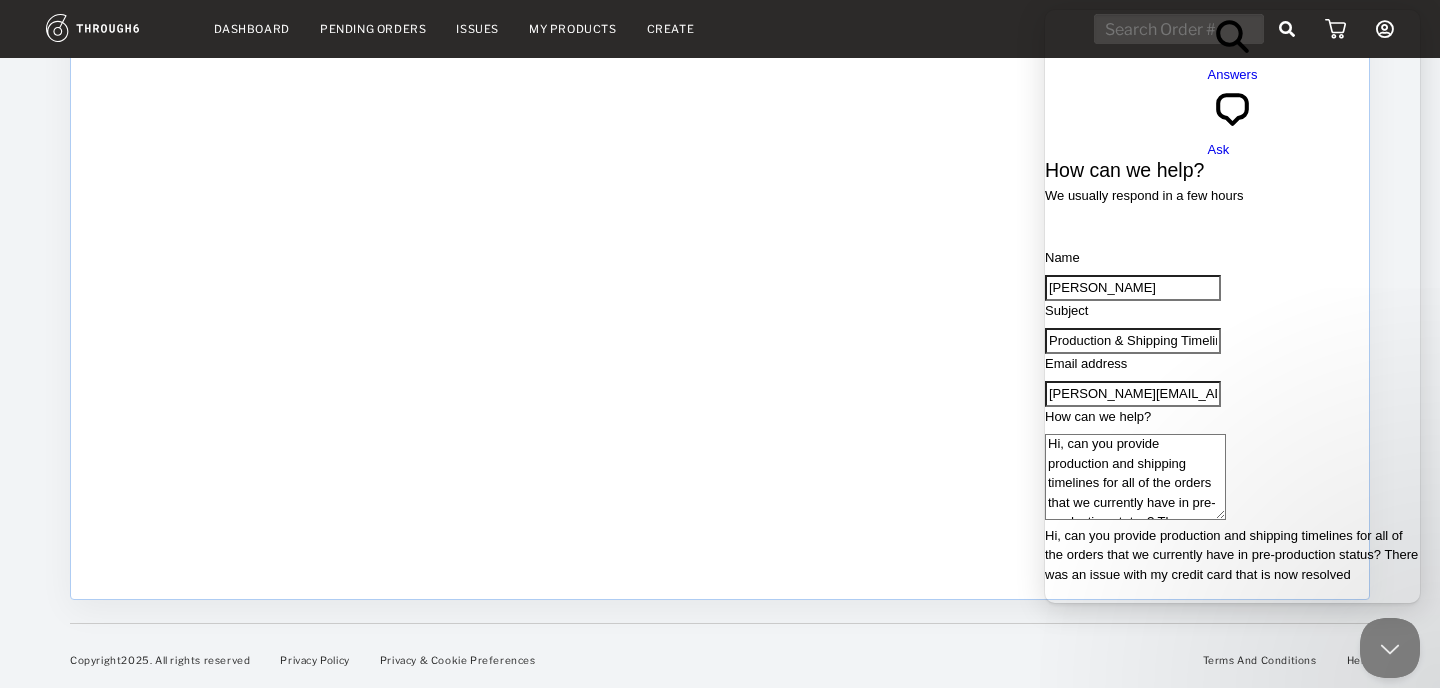 click on "Hi, can you provide production and shipping timelines for all of the orders that we currently have in pre-production status? There was an issue with my credit card that is now resolved" at bounding box center (1135, 477) 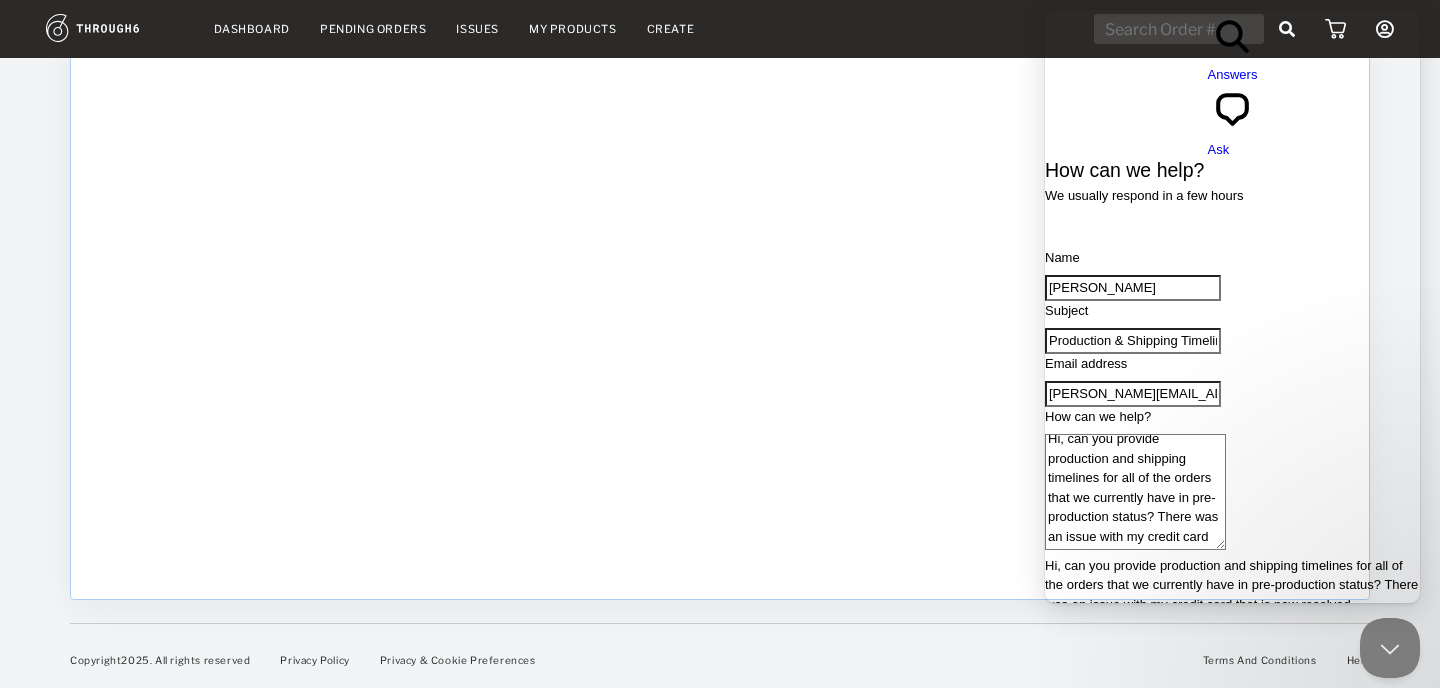 scroll, scrollTop: 13, scrollLeft: 0, axis: vertical 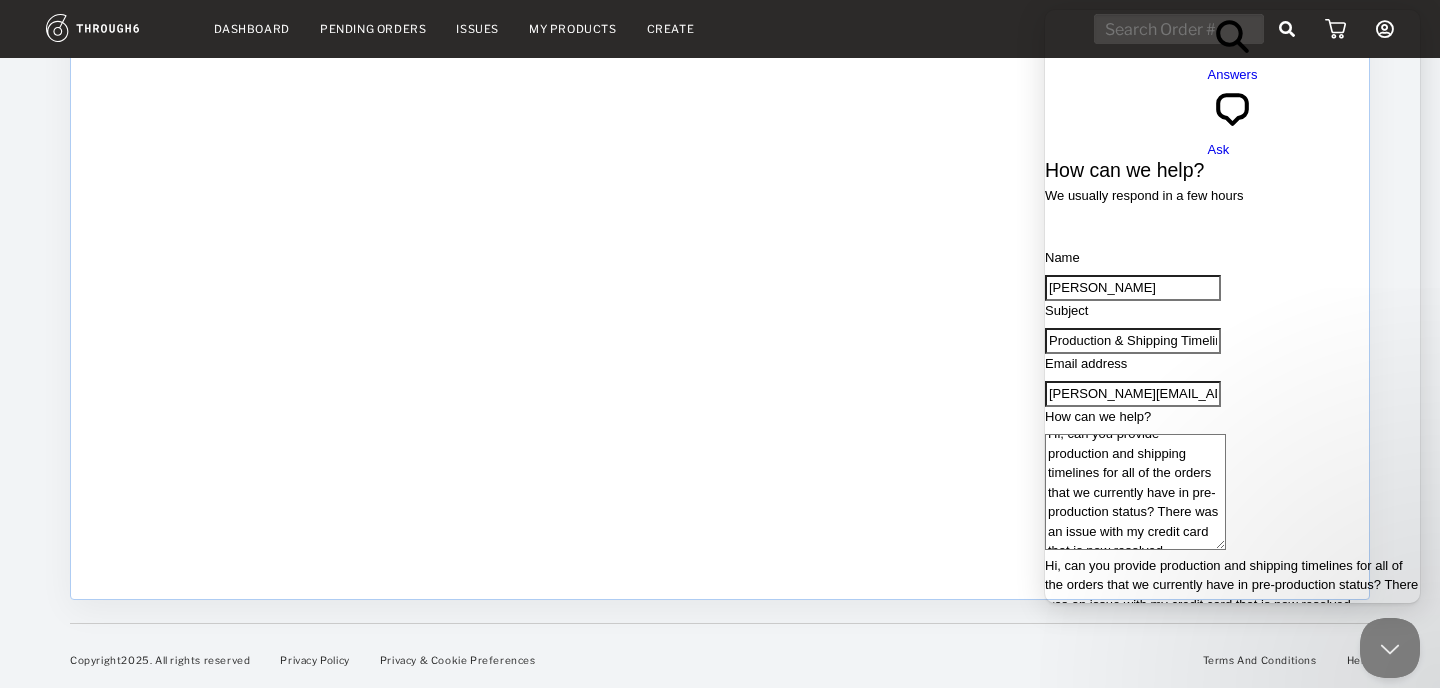 click on "Hi, can you provide production and shipping timelines for all of the orders that we currently have in pre-production status? There was an issue with my credit card that is now resolved.
Thanks!" at bounding box center (1135, 492) 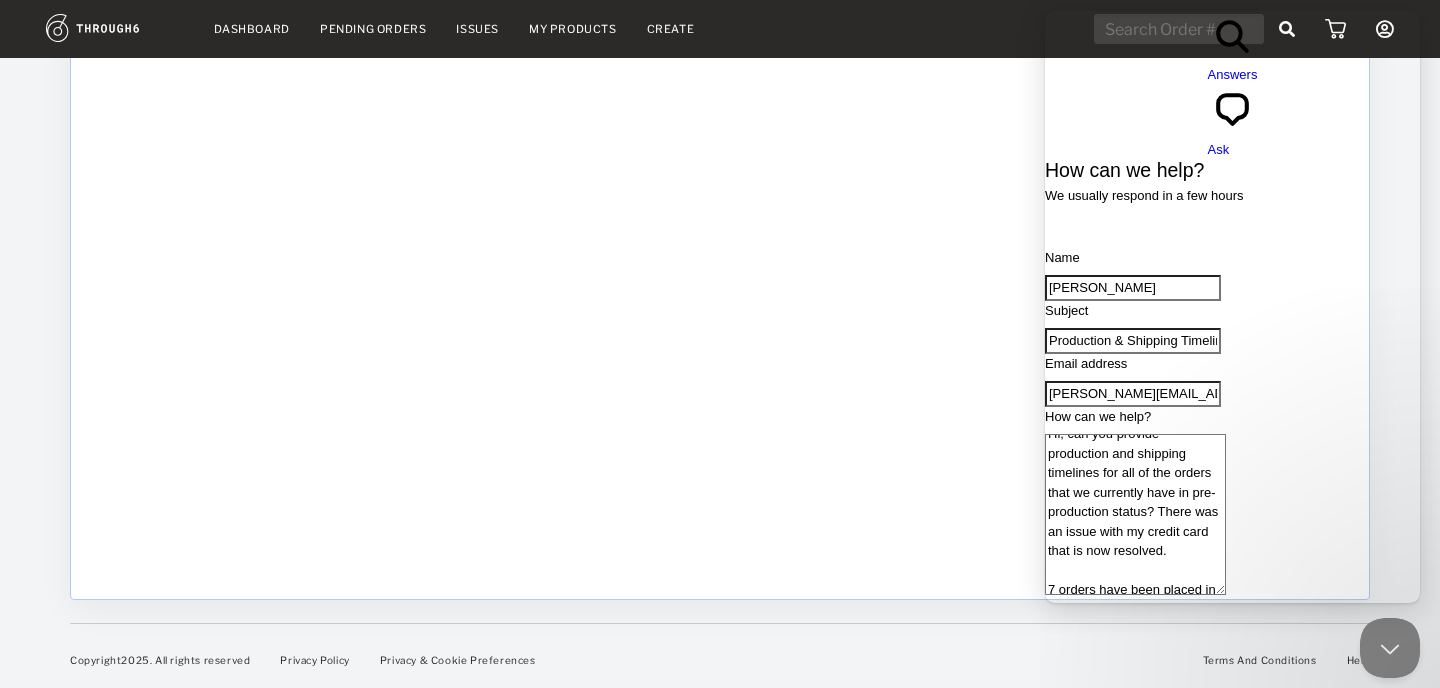 scroll, scrollTop: 43, scrollLeft: 0, axis: vertical 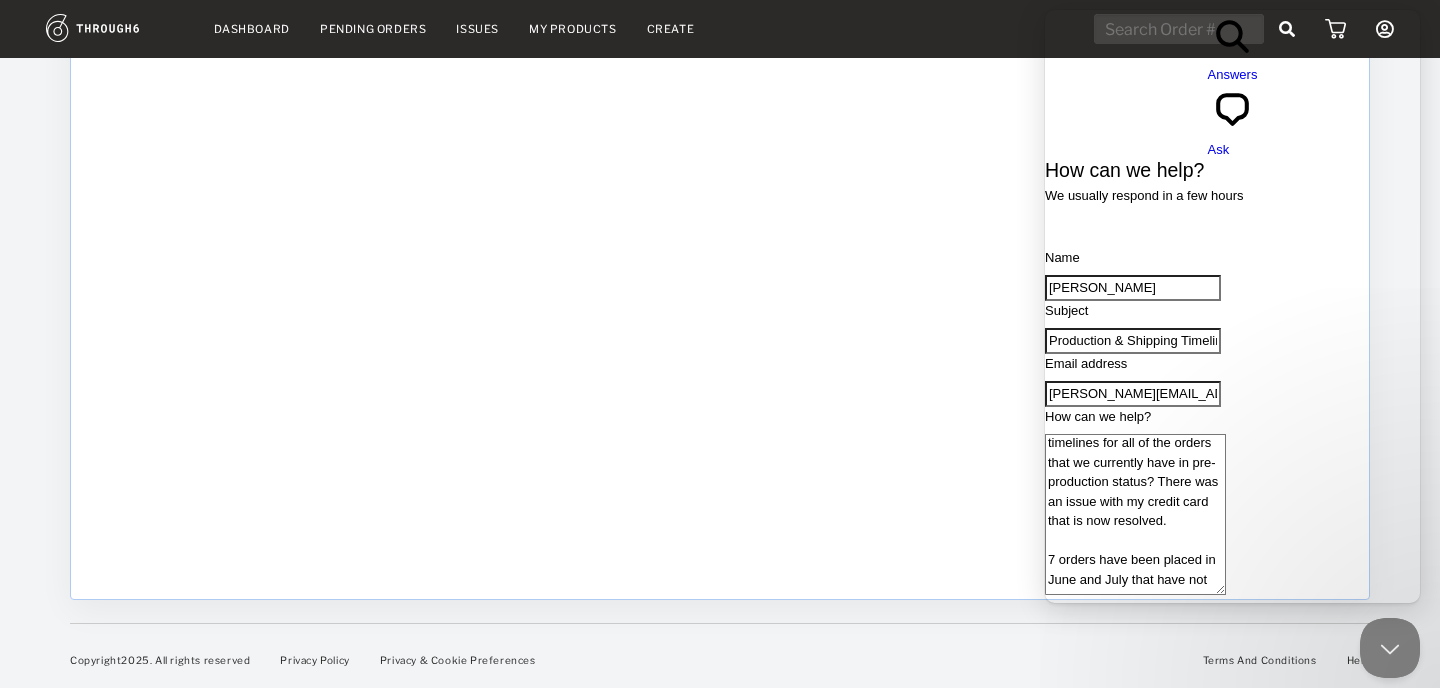 click on "Hi, can you provide production and shipping timelines for all of the orders that we currently have in pre-production status? There was an issue with my credit card that is now resolved.
7 orders have been placed in June and July that have not been completed / delivered yet.
Thanks!" at bounding box center [1135, 514] 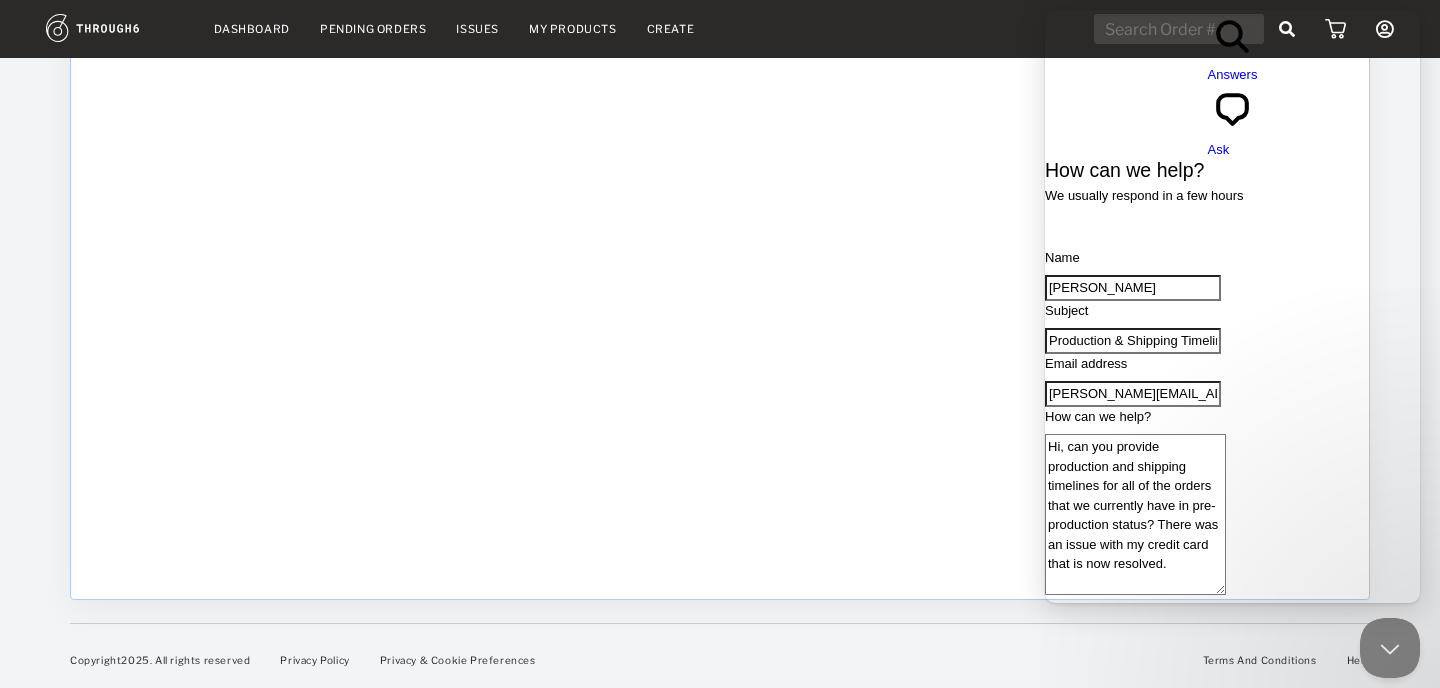 click on "Hi, can you provide production and shipping timelines for all of the orders that we currently have in pre-production status? There was an issue with my credit card that is now resolved.
7 orders have been placed in June and July that have not been completed / delivered yet.
Thanks!" at bounding box center (1135, 514) 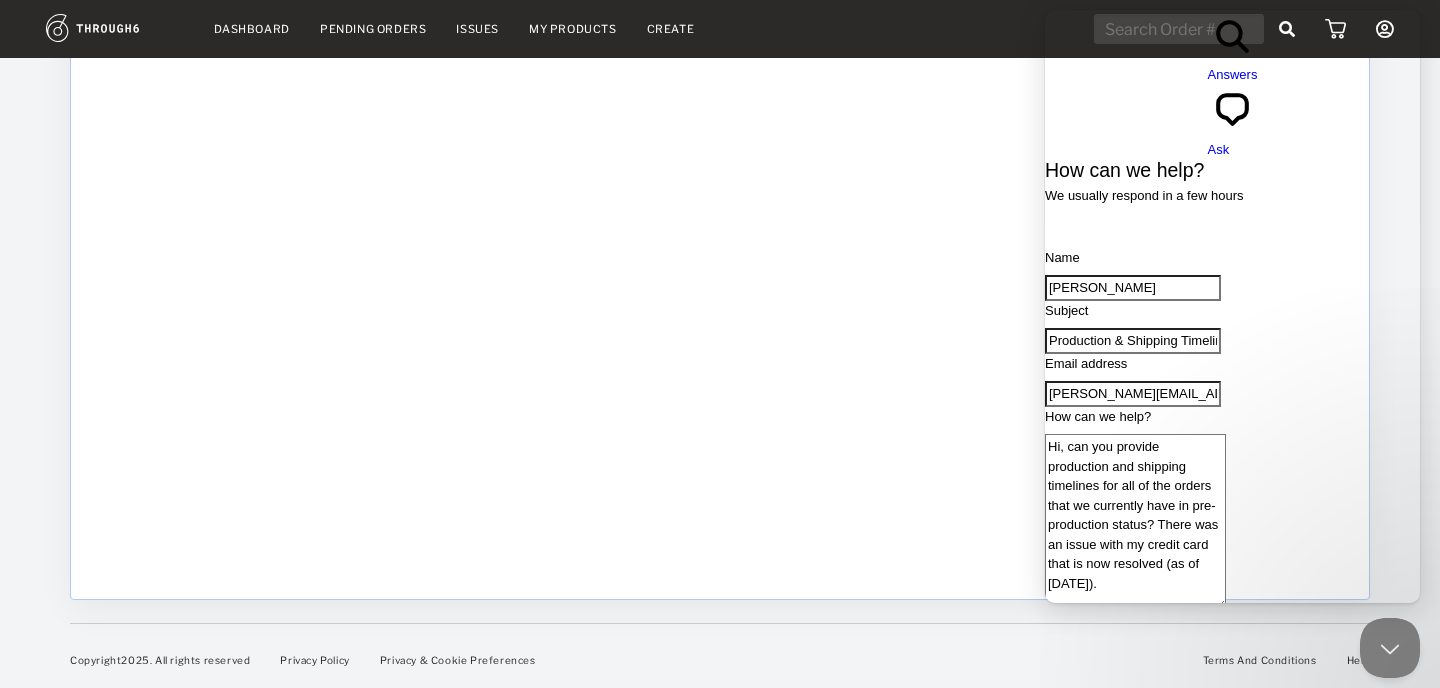 type on "Hi, can you provide production and shipping timelines for all of the orders that we currently have in pre-production status? There was an issue with my credit card that is now resolved (as of today).
7 orders have been placed in June and July that have not been completed / delivered yet.
Thanks!" 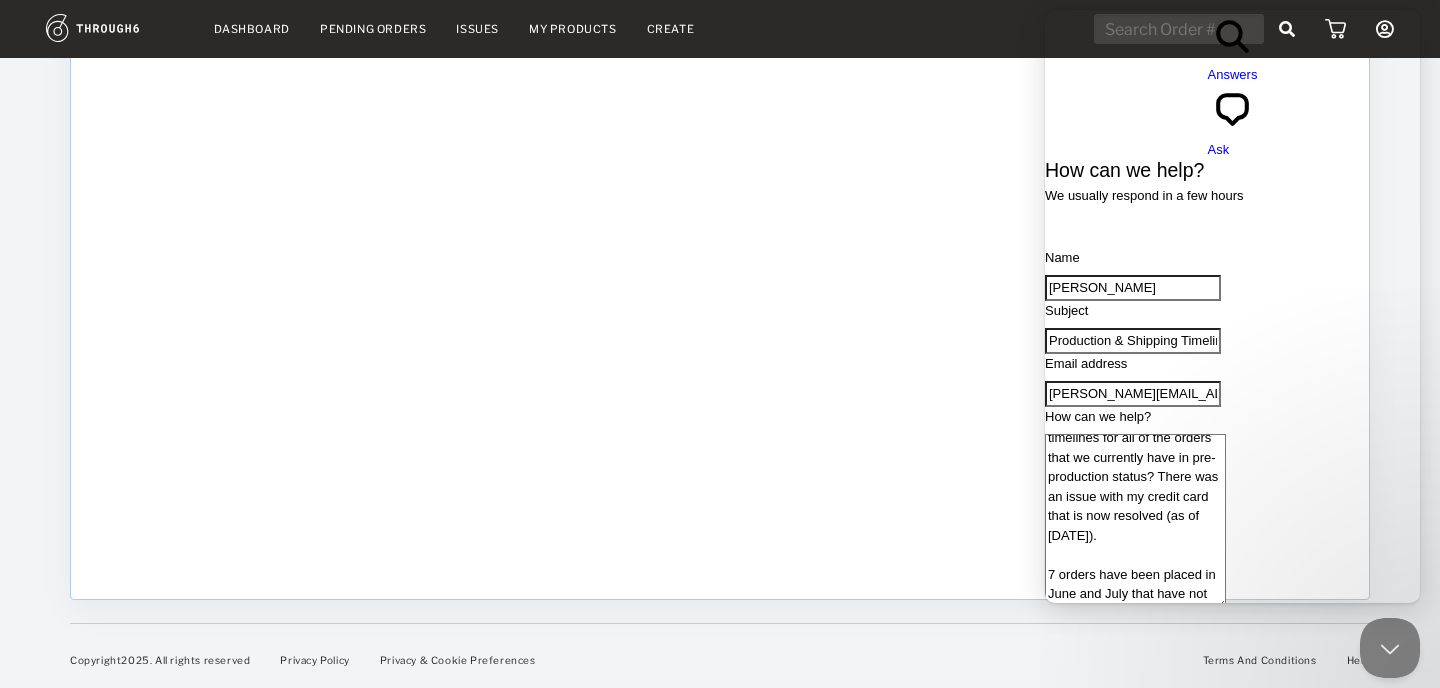 click at bounding box center (1232, 616) 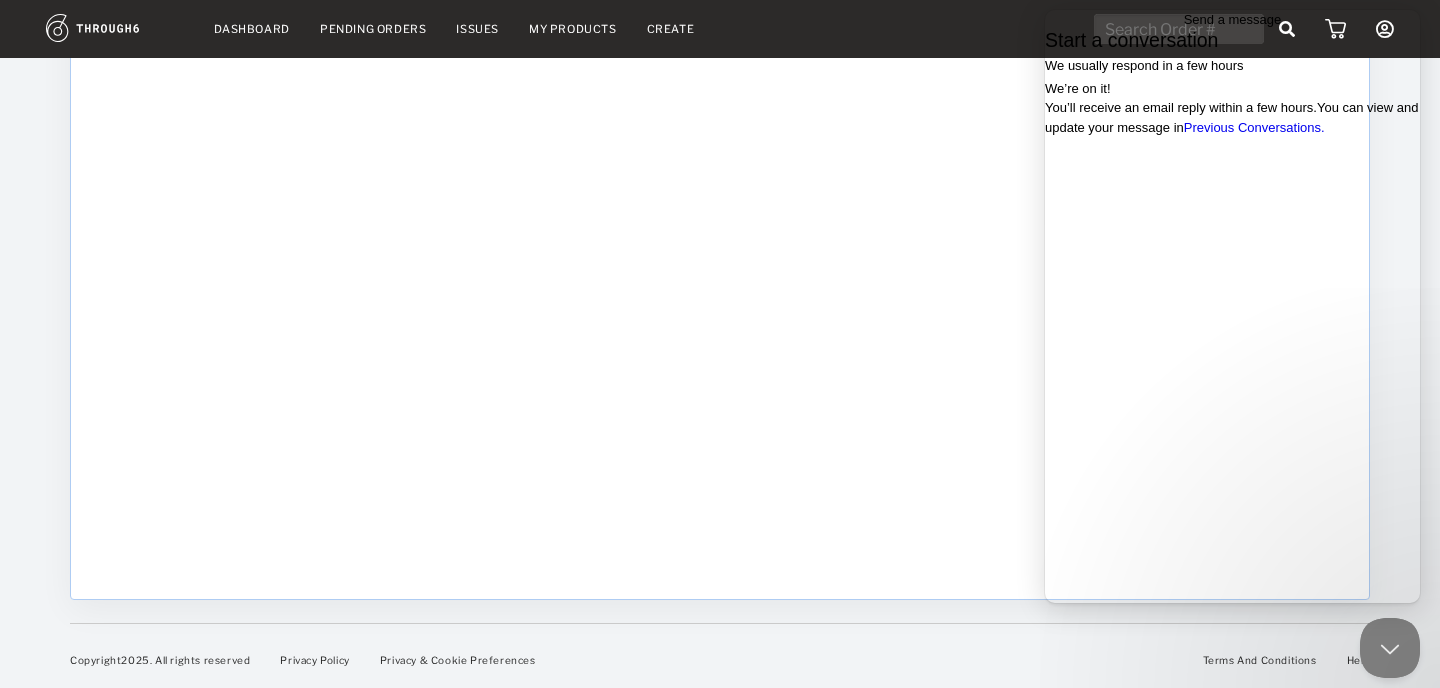 scroll, scrollTop: 0, scrollLeft: 0, axis: both 